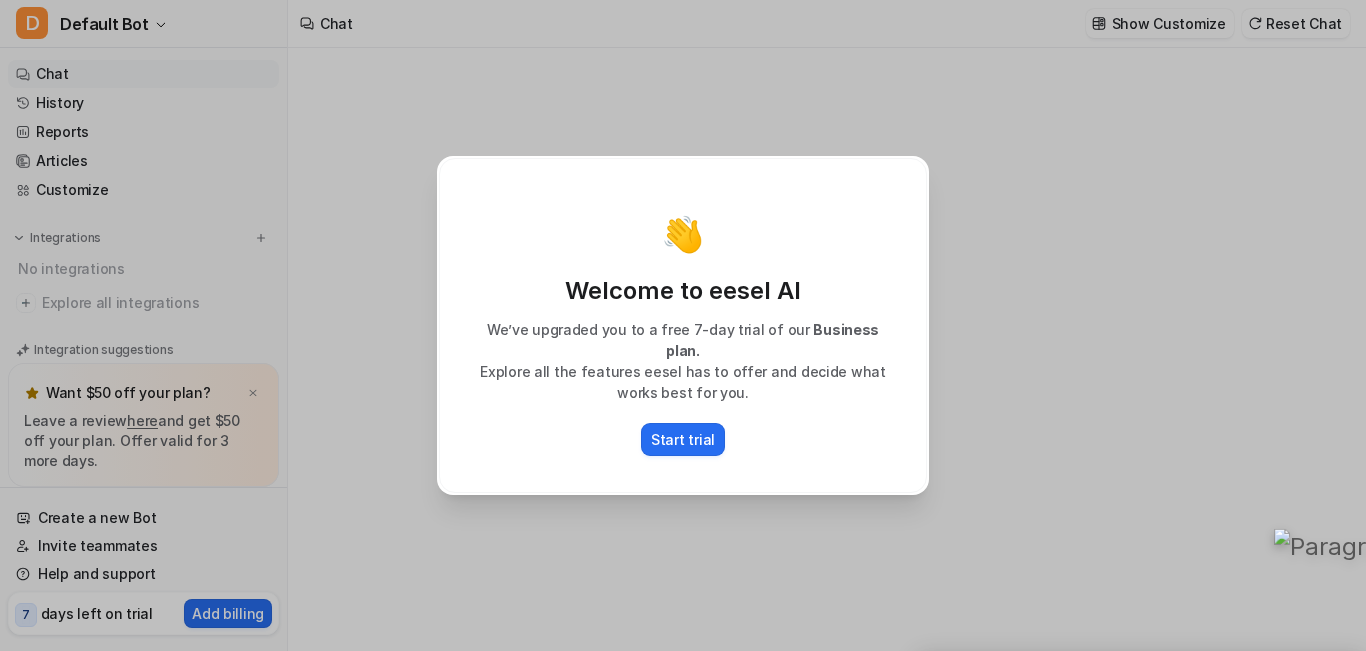 scroll, scrollTop: 0, scrollLeft: 0, axis: both 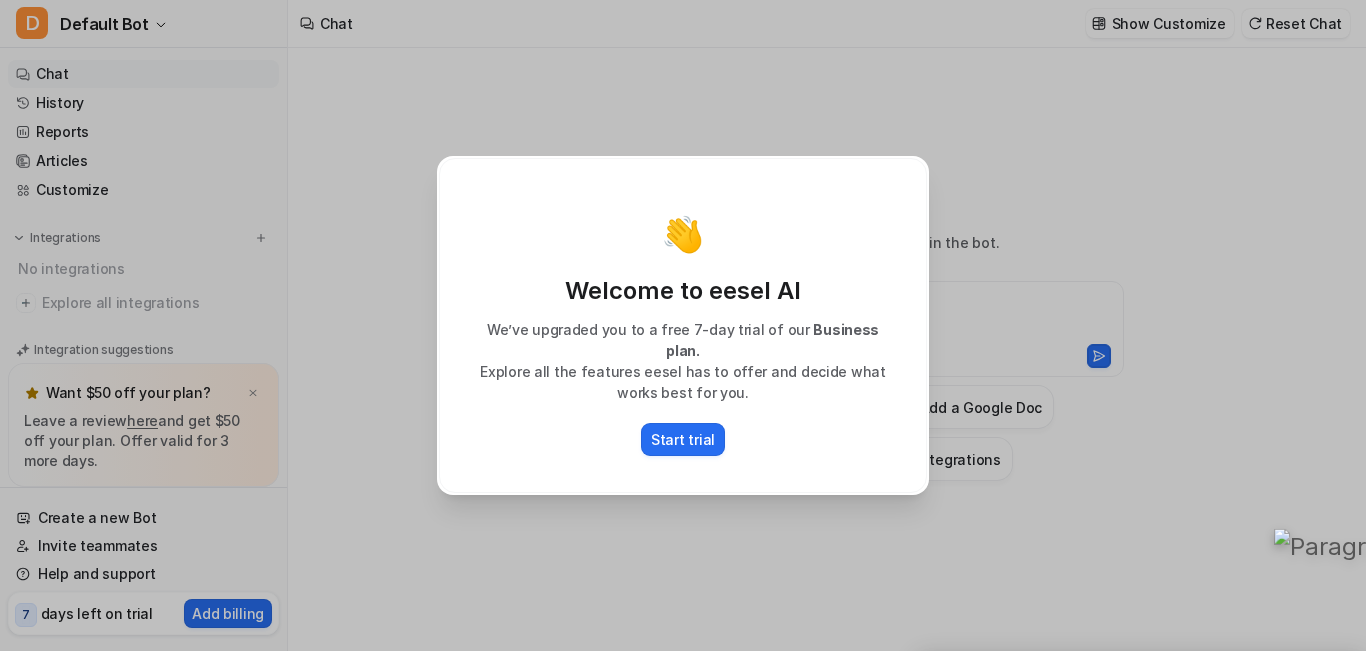 click on "👋 Welcome to eesel AI We’ve upgraded you to a free 7-day trial of our   Business plan.  Explore all the features eesel has to offer and decide what works best for you. Start trial" at bounding box center (683, 325) 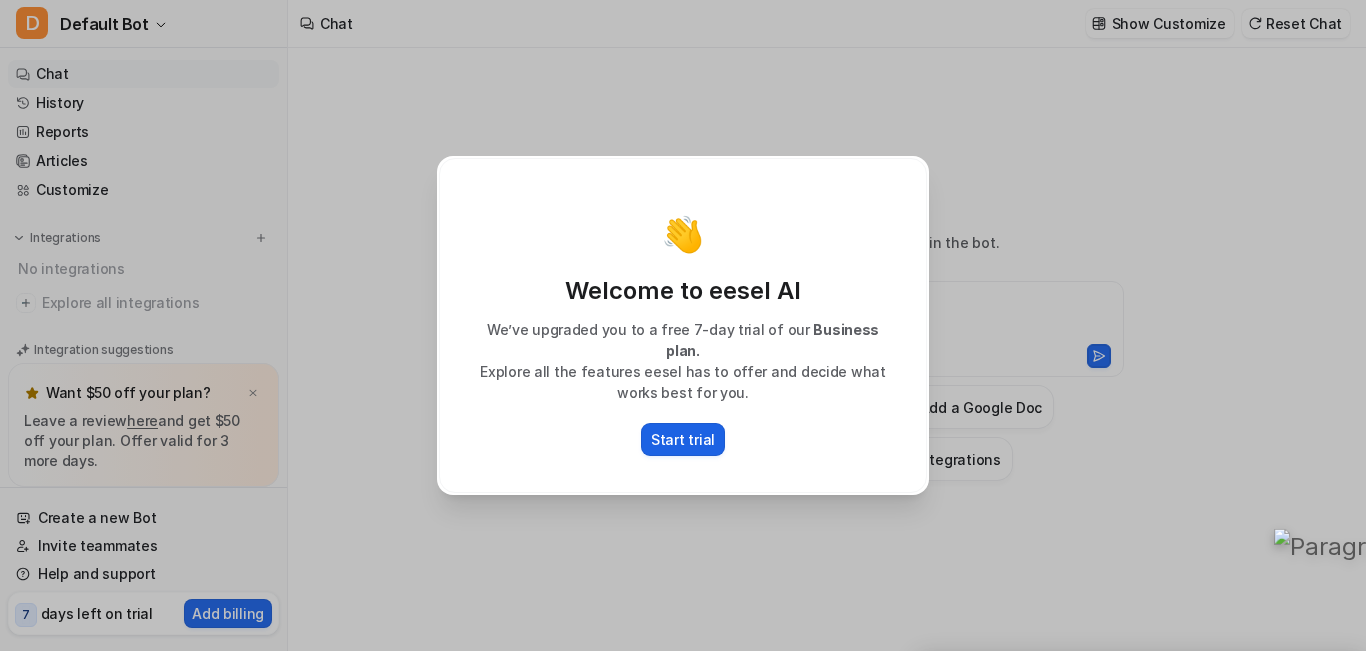 click on "Start trial" at bounding box center (683, 439) 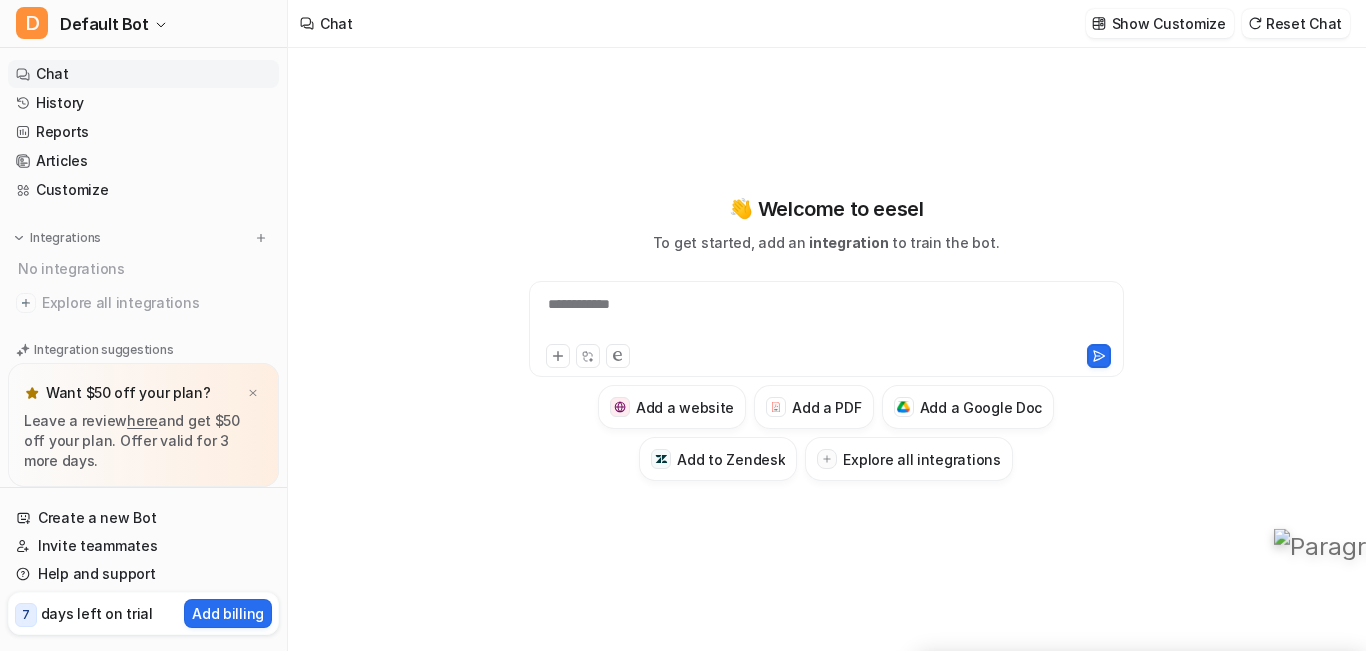 click on "**********" at bounding box center [826, 317] 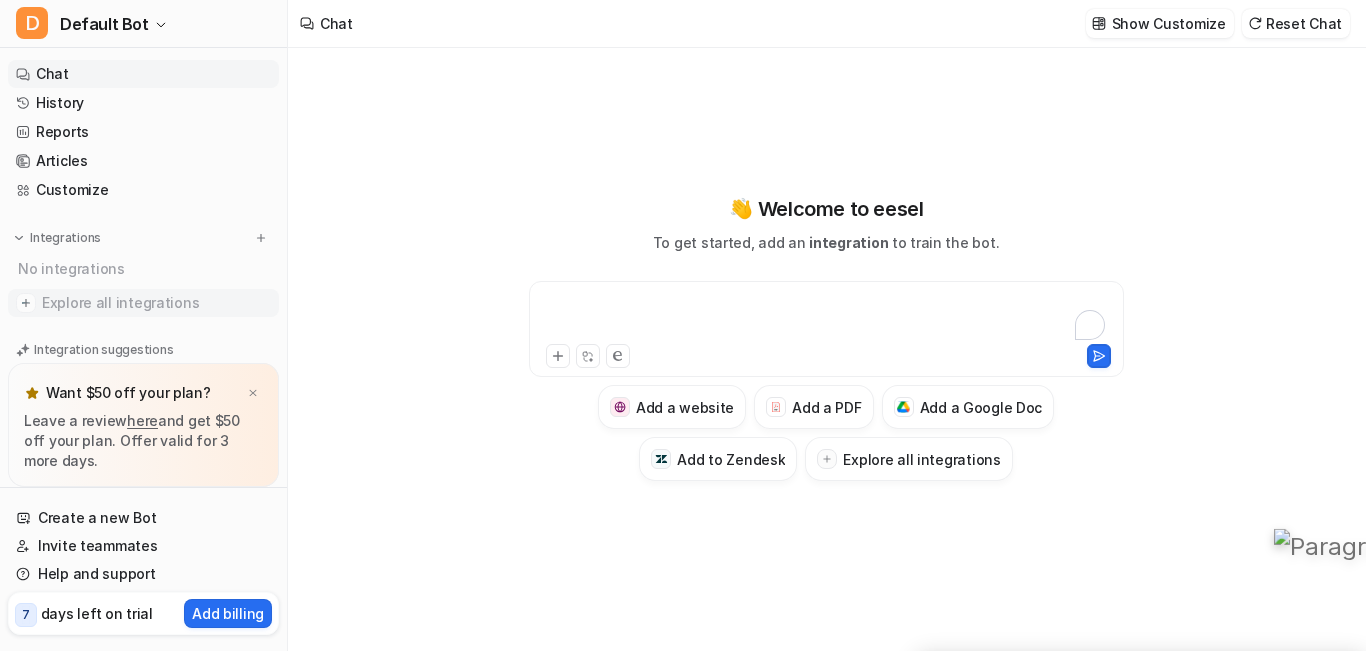 scroll, scrollTop: 160, scrollLeft: 0, axis: vertical 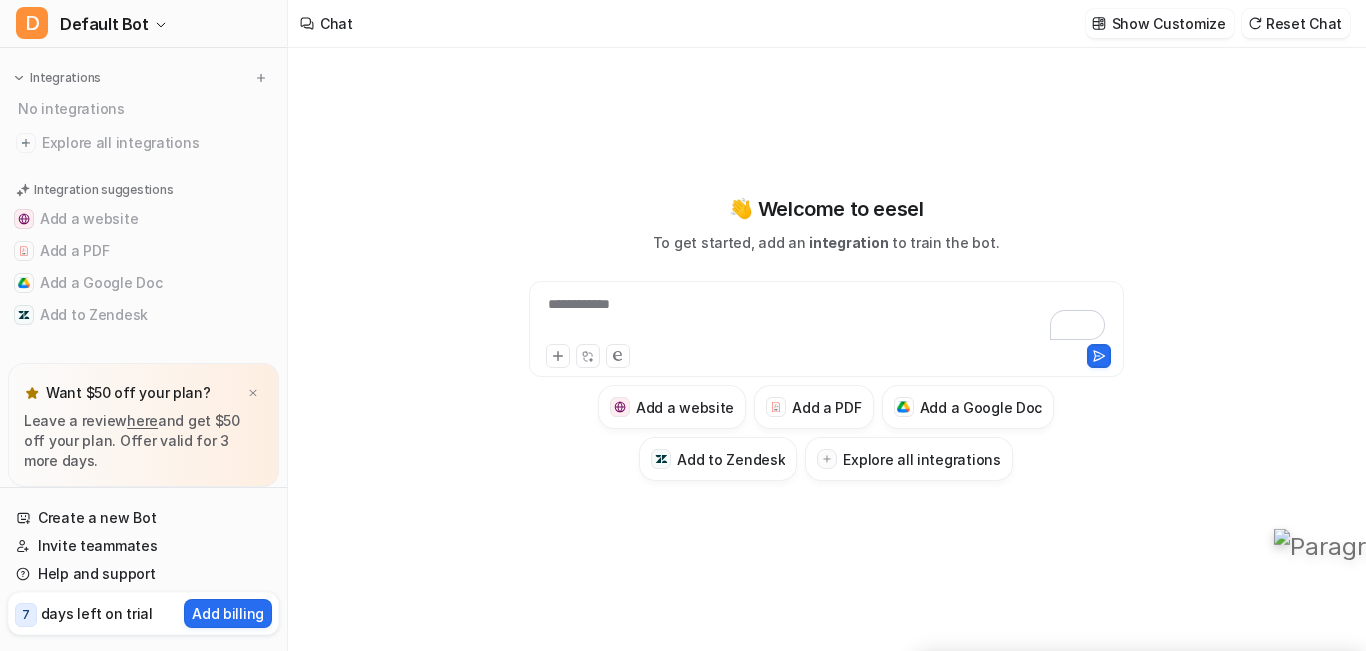 click on "days left on trial" at bounding box center (97, 613) 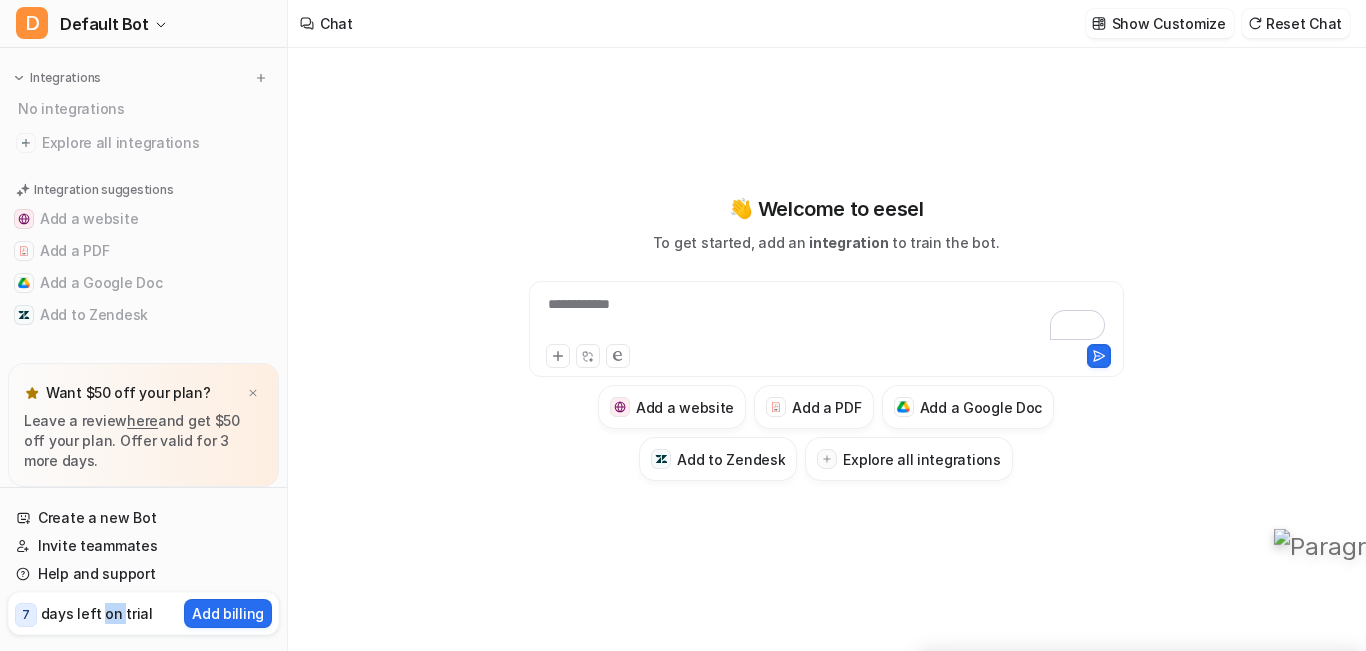 click on "days left on trial" at bounding box center (97, 613) 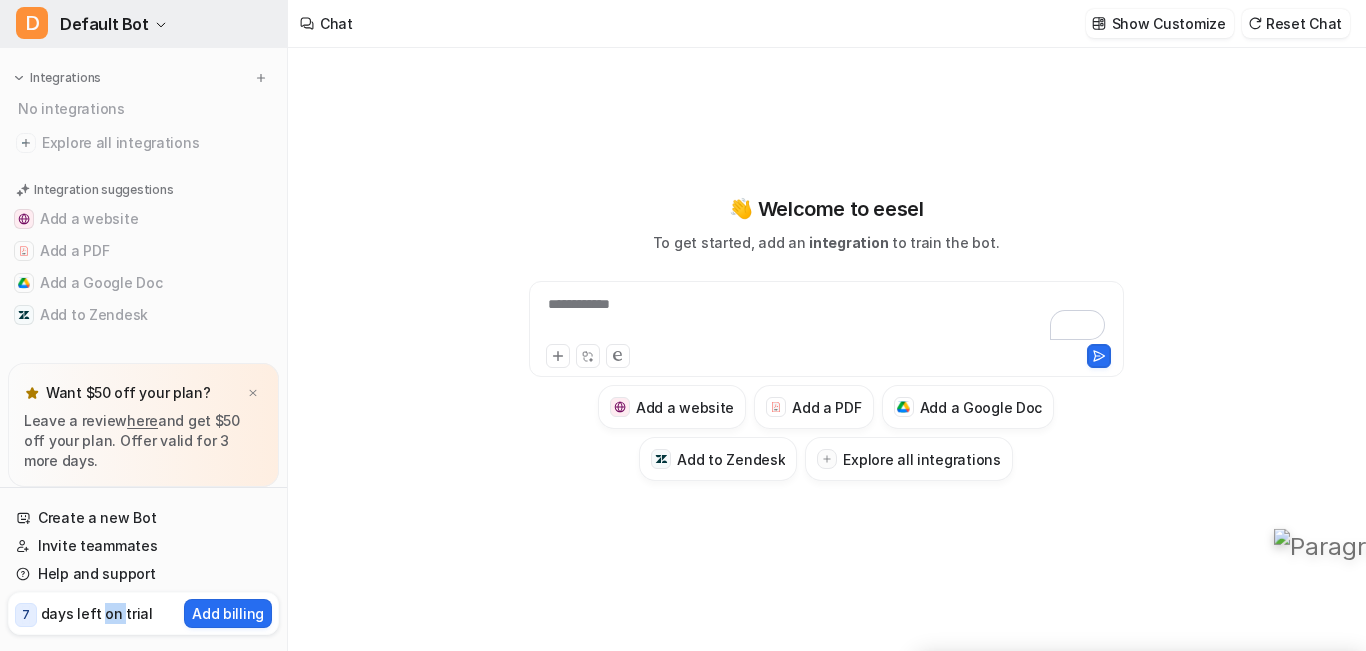 click on "D Default Bot" at bounding box center [143, 24] 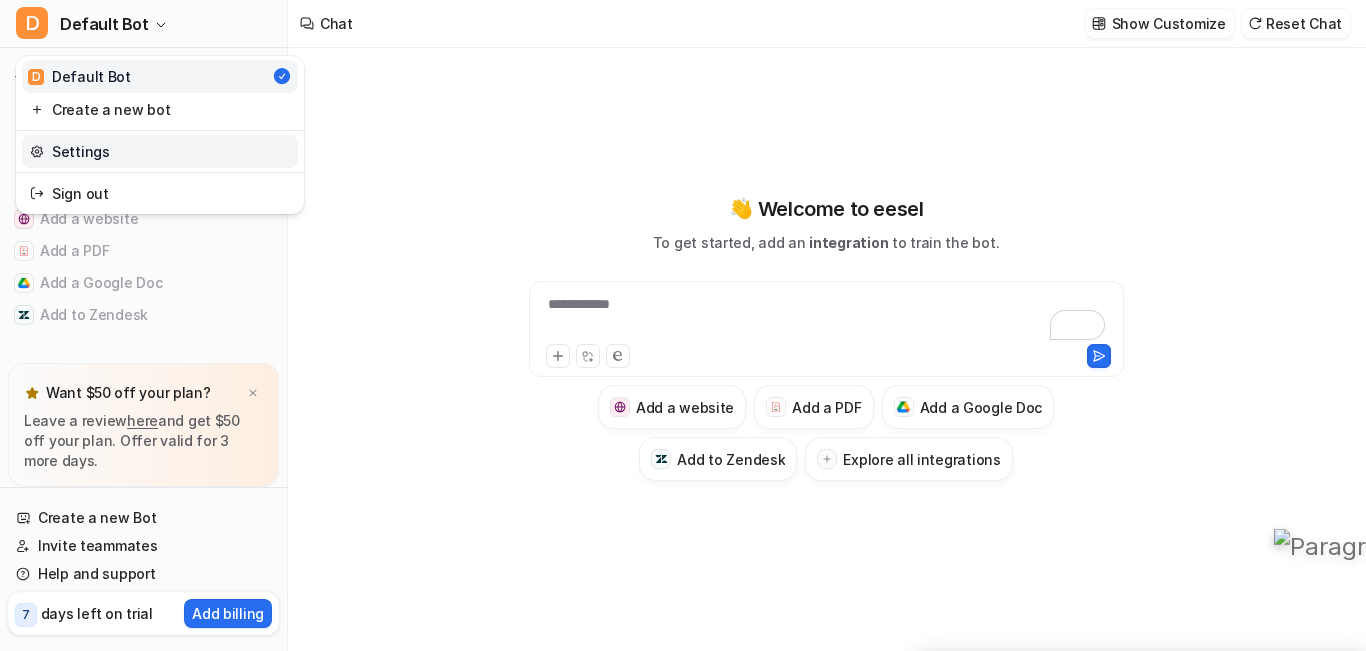 click on "Settings" at bounding box center [160, 151] 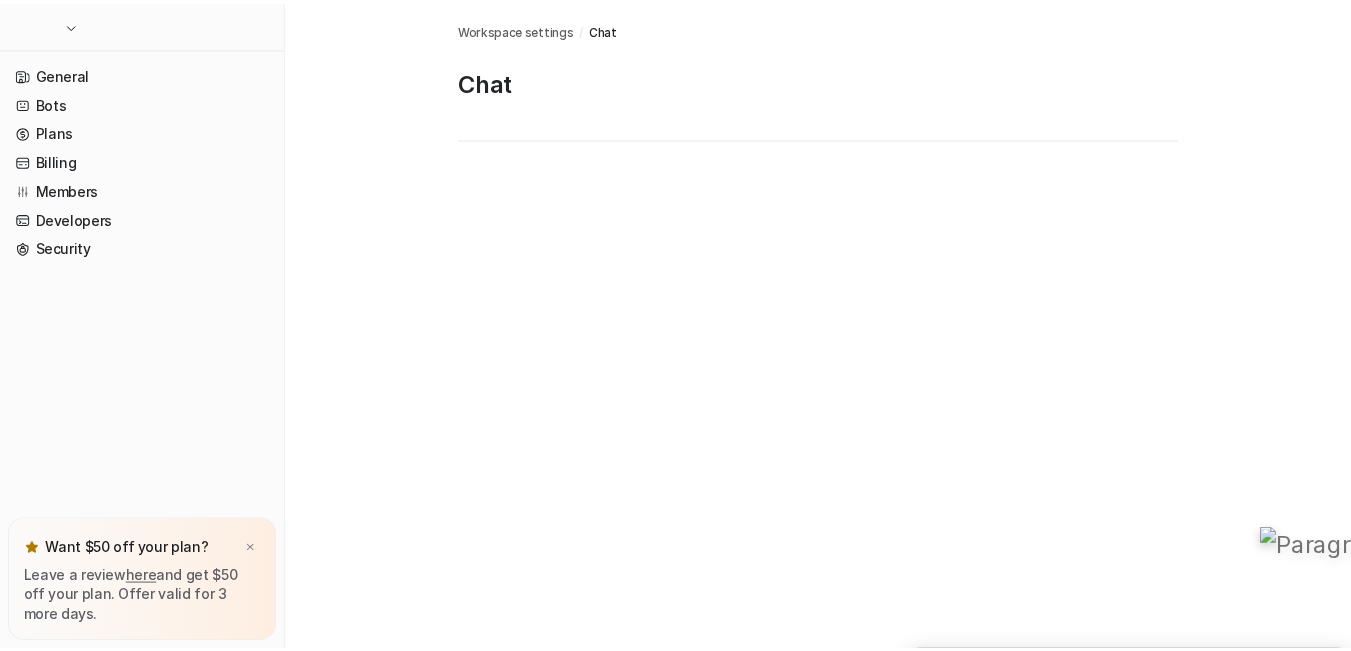 scroll, scrollTop: 0, scrollLeft: 0, axis: both 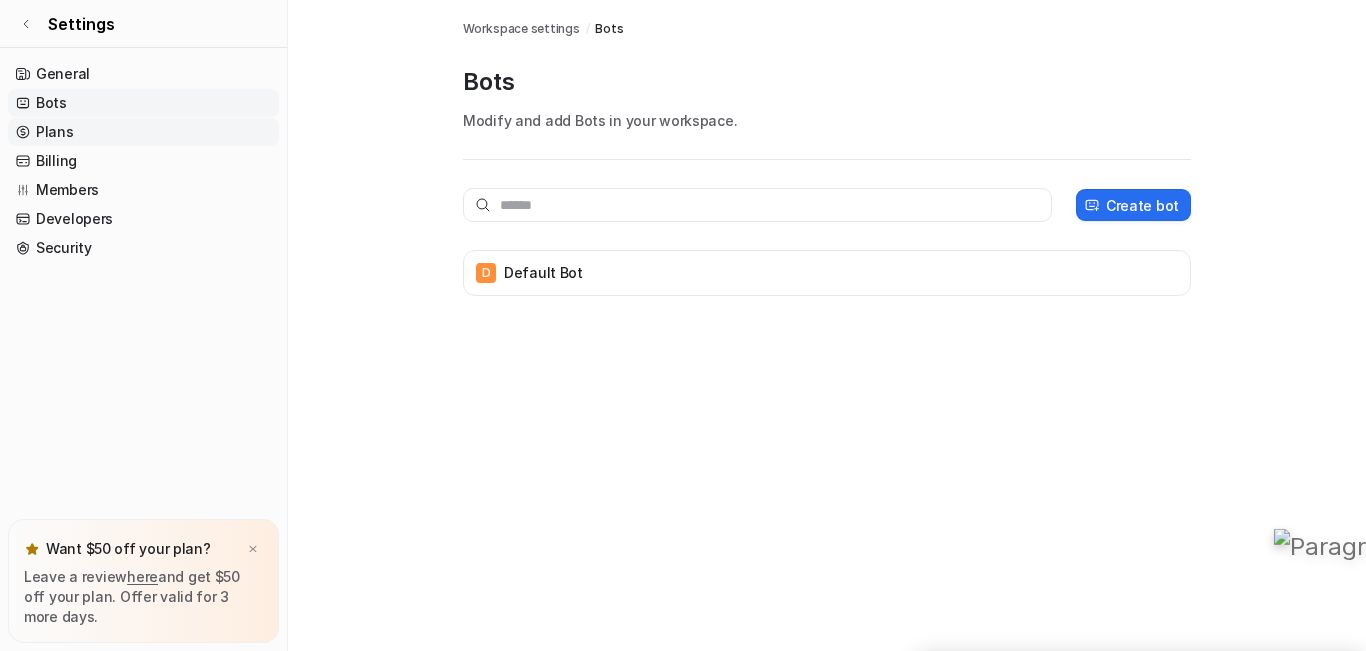 click on "Plans" at bounding box center [143, 132] 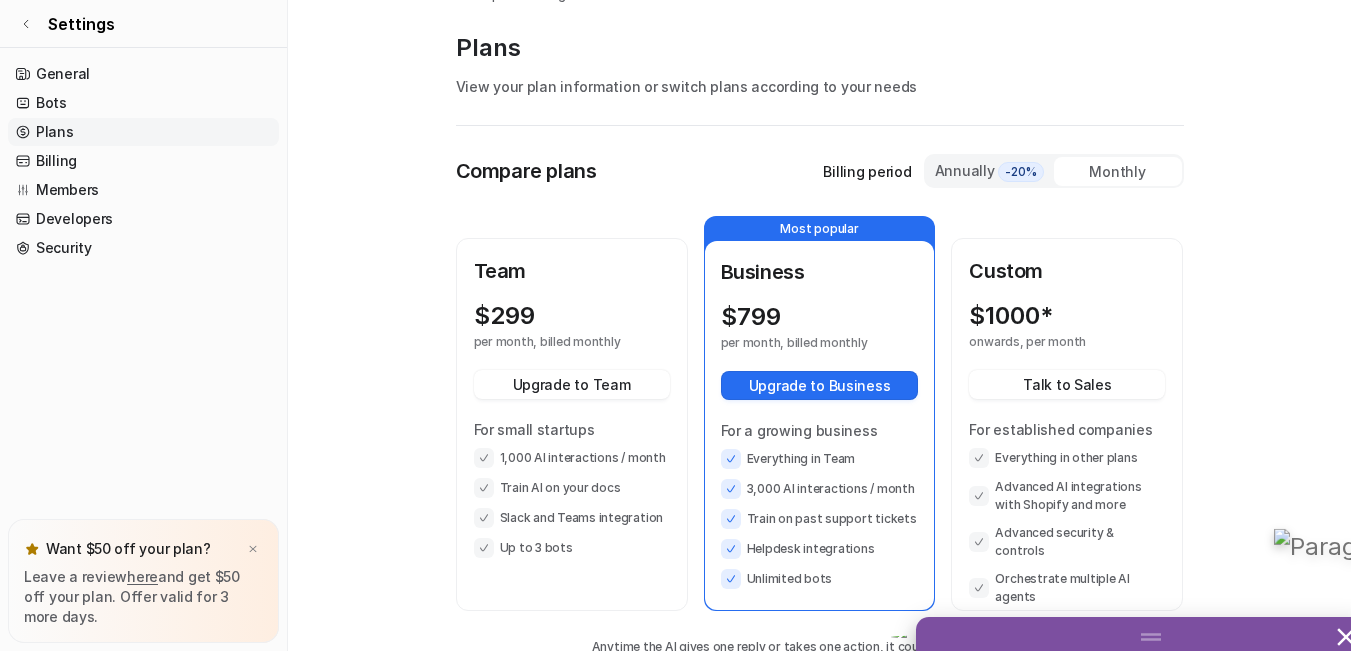 scroll, scrollTop: 0, scrollLeft: 0, axis: both 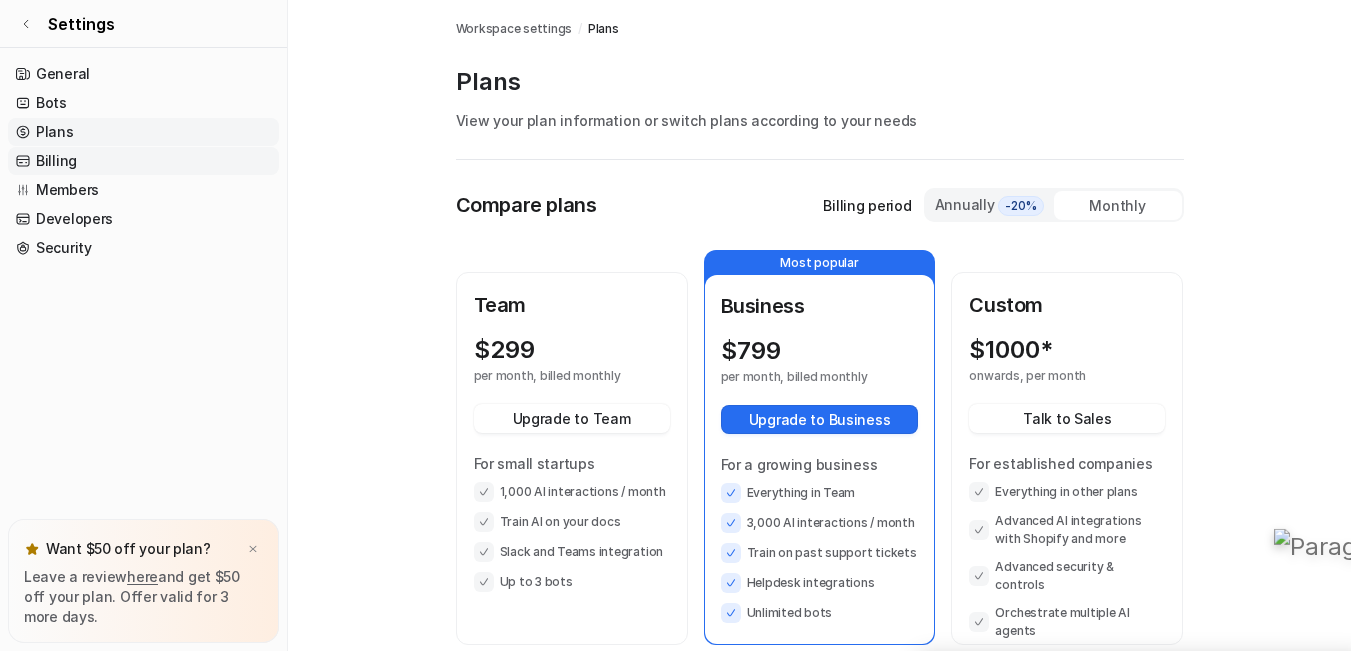 click on "Billing" at bounding box center [143, 161] 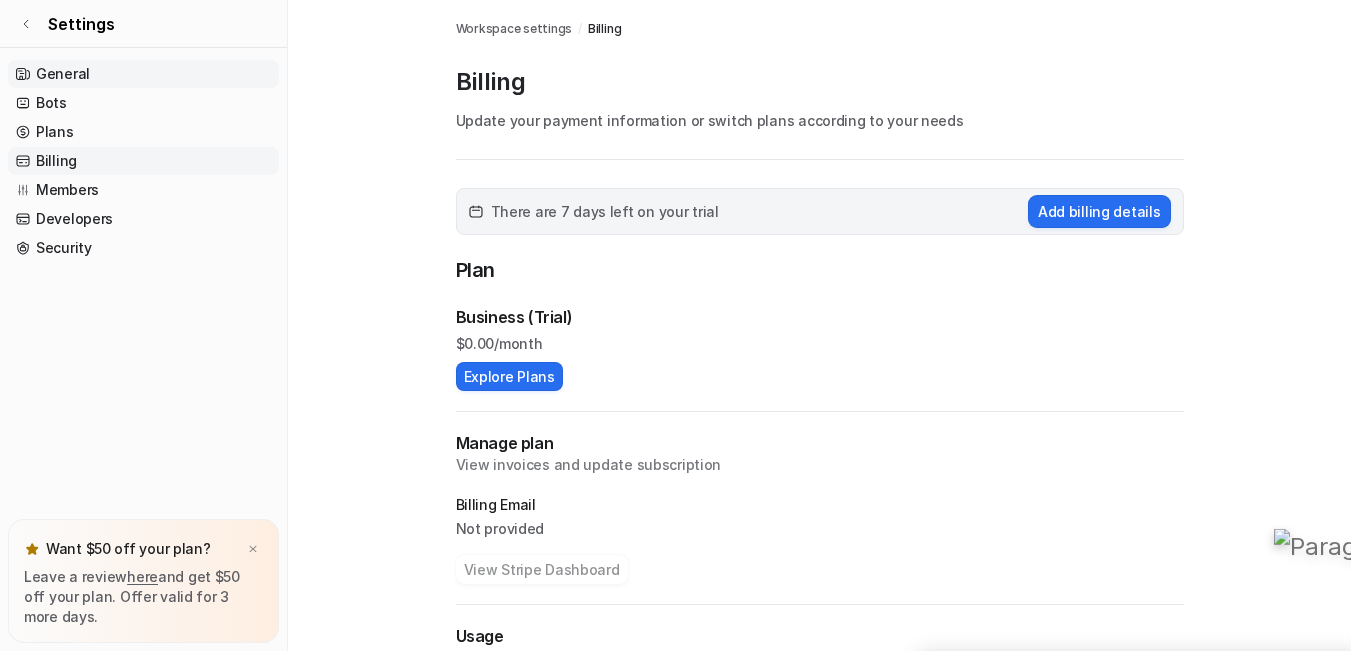 click on "General" at bounding box center (143, 74) 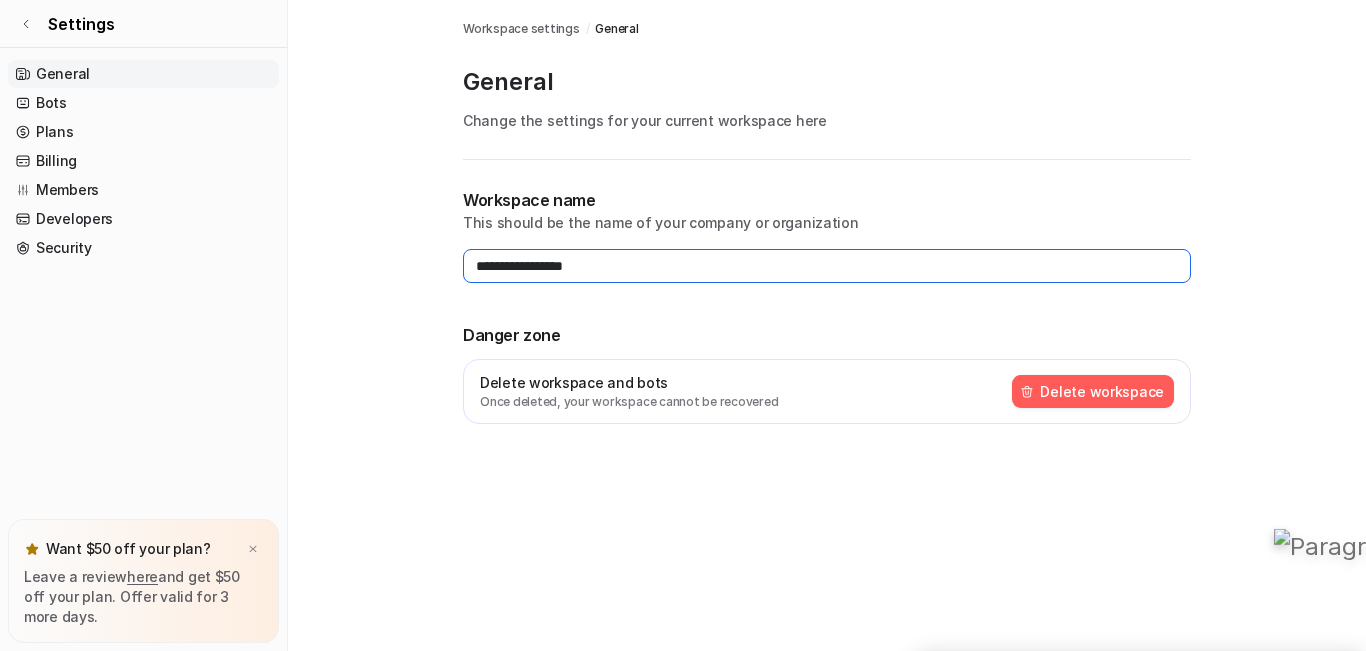 click on "**********" at bounding box center [827, 266] 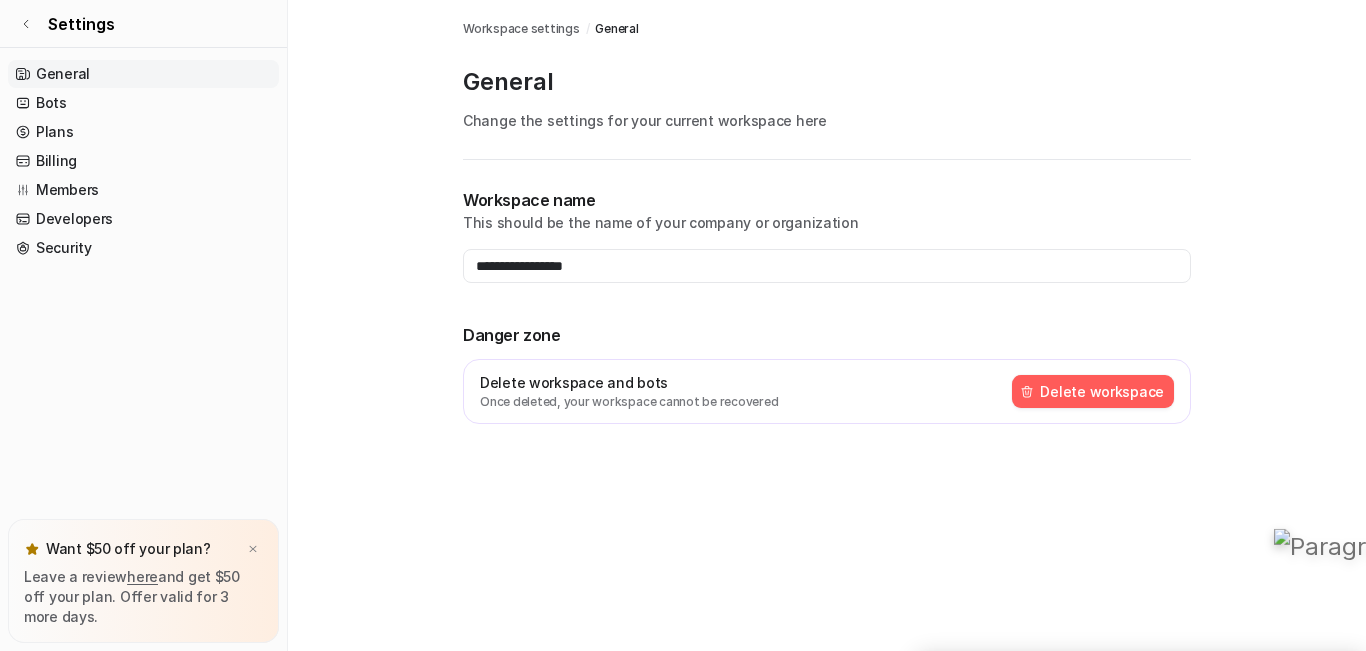 click on "**********" at bounding box center [827, 235] 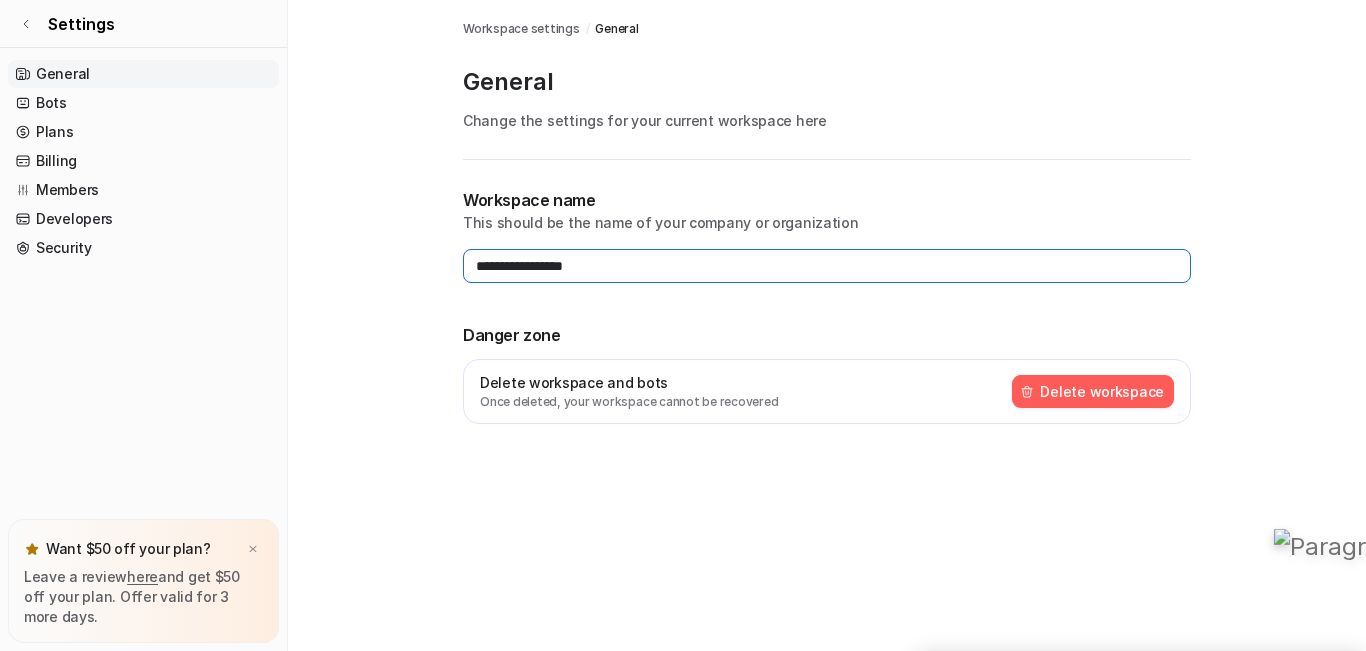 drag, startPoint x: 658, startPoint y: 264, endPoint x: 10, endPoint y: 267, distance: 648.00696 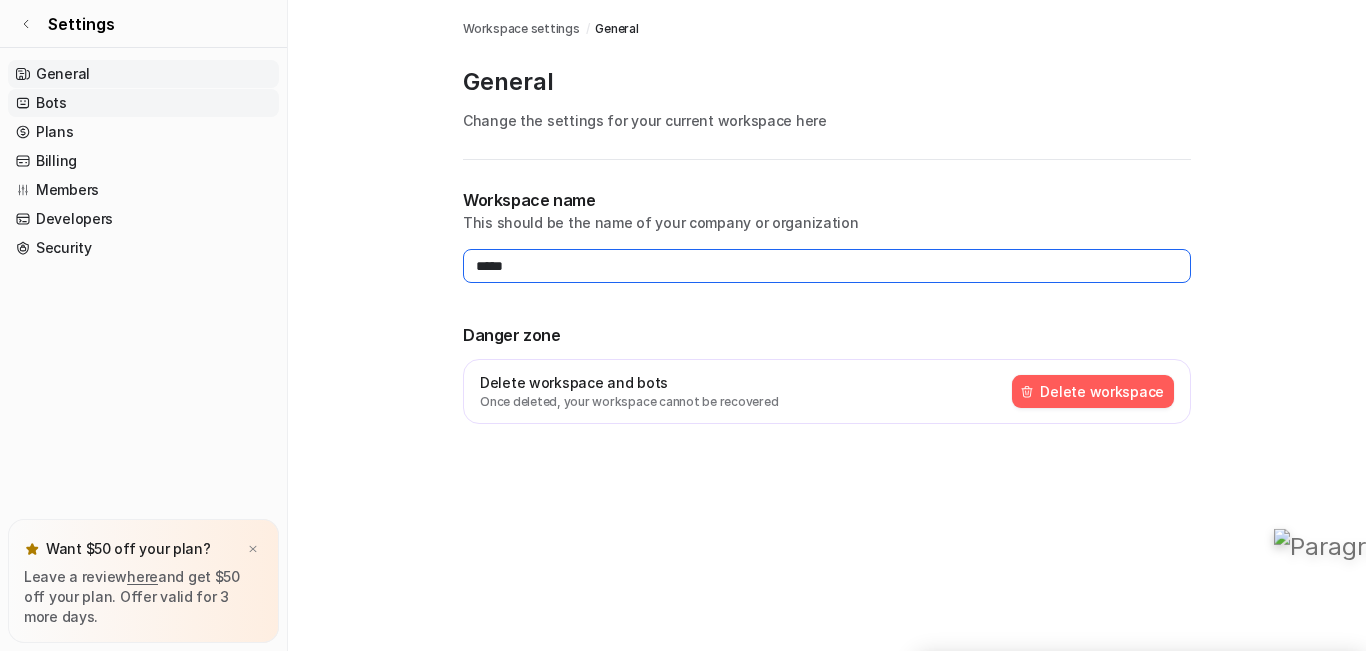 type on "*****" 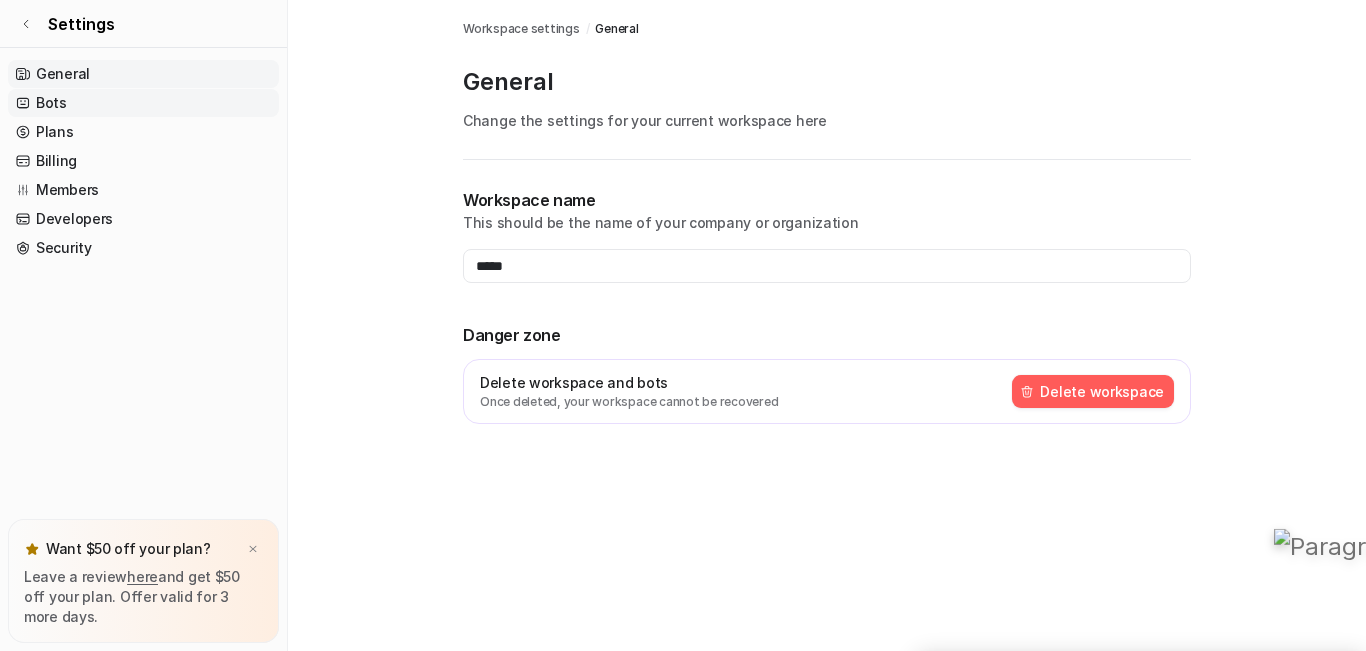 click on "Bots" at bounding box center (143, 103) 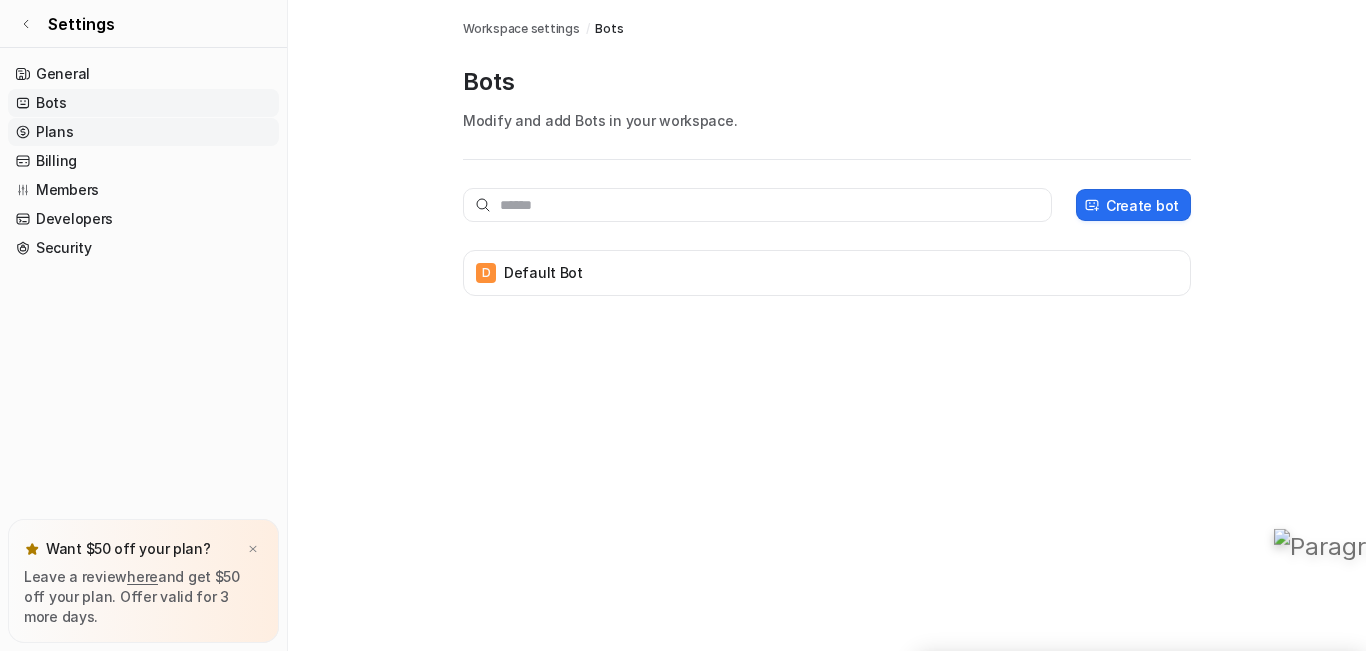 click on "Plans" at bounding box center [143, 132] 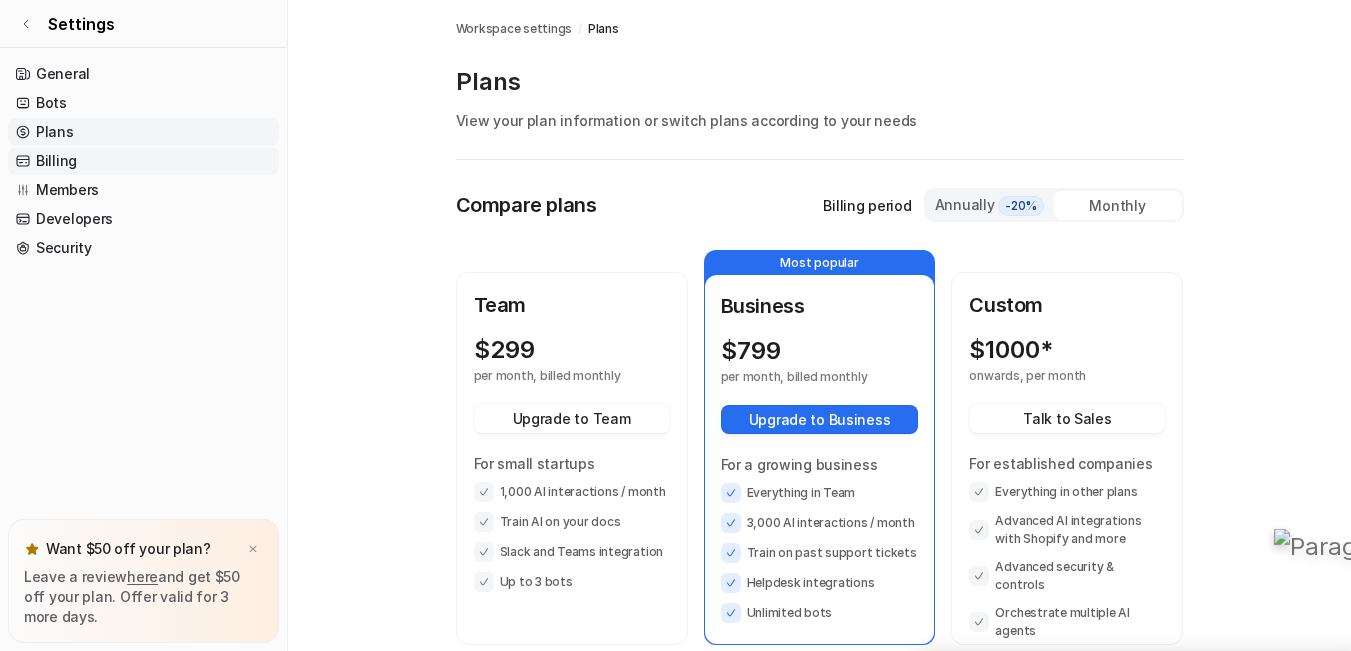 click on "Billing" at bounding box center [143, 161] 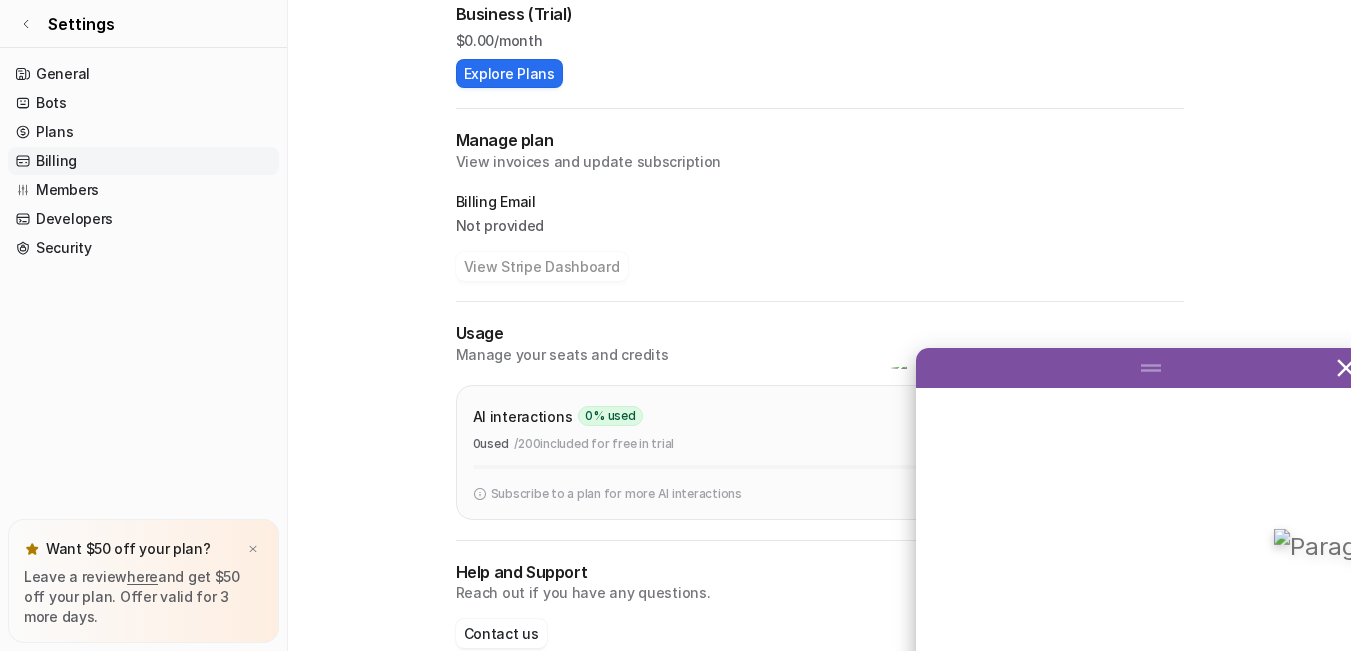 scroll, scrollTop: 340, scrollLeft: 0, axis: vertical 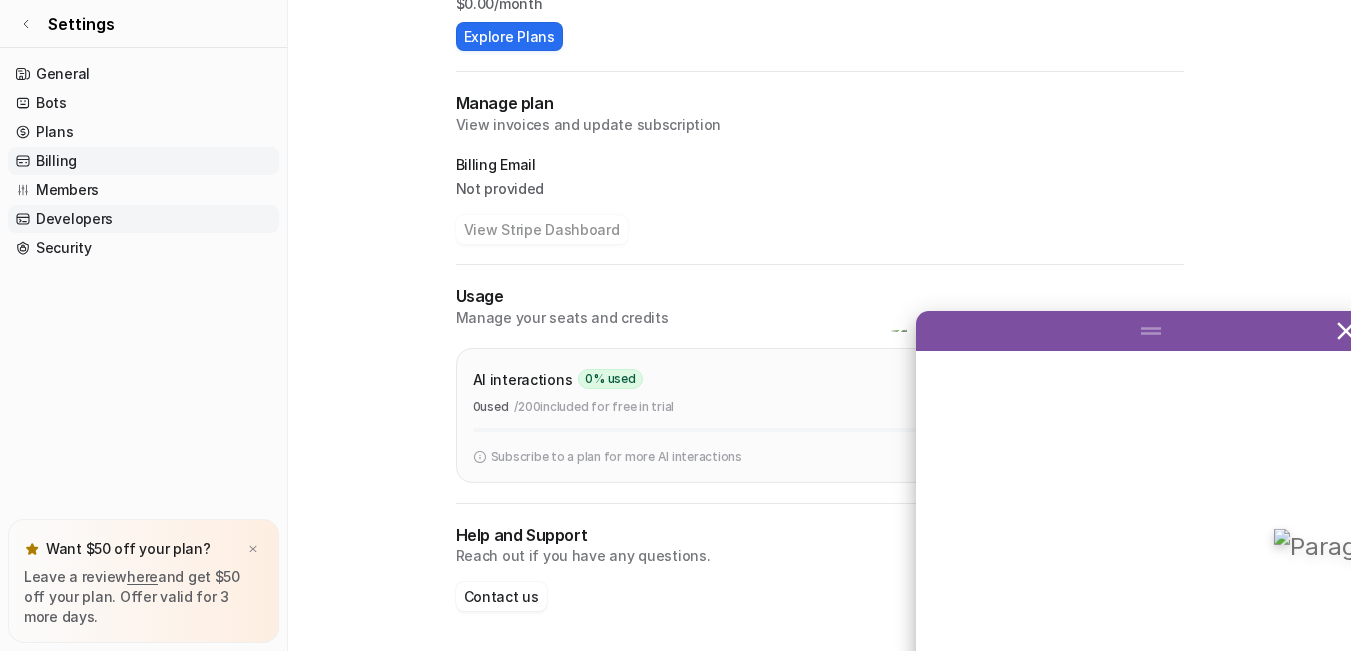 click on "Developers" at bounding box center (143, 219) 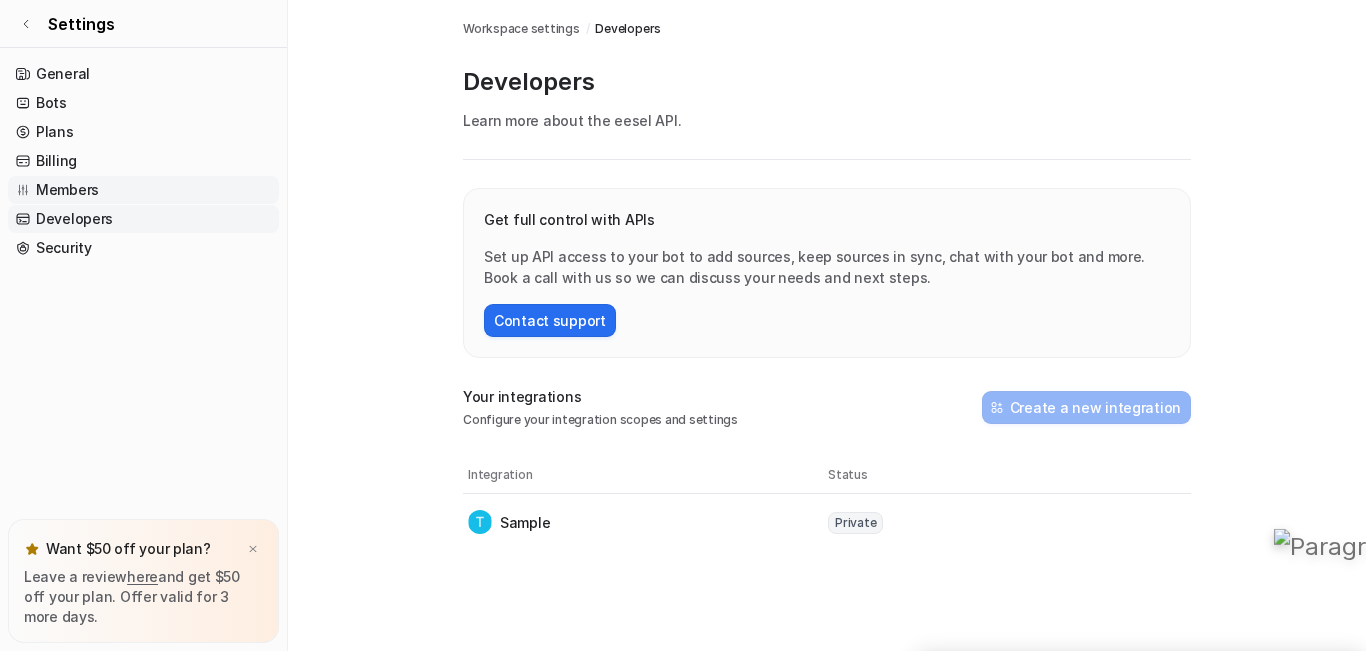 click on "Members" at bounding box center [143, 190] 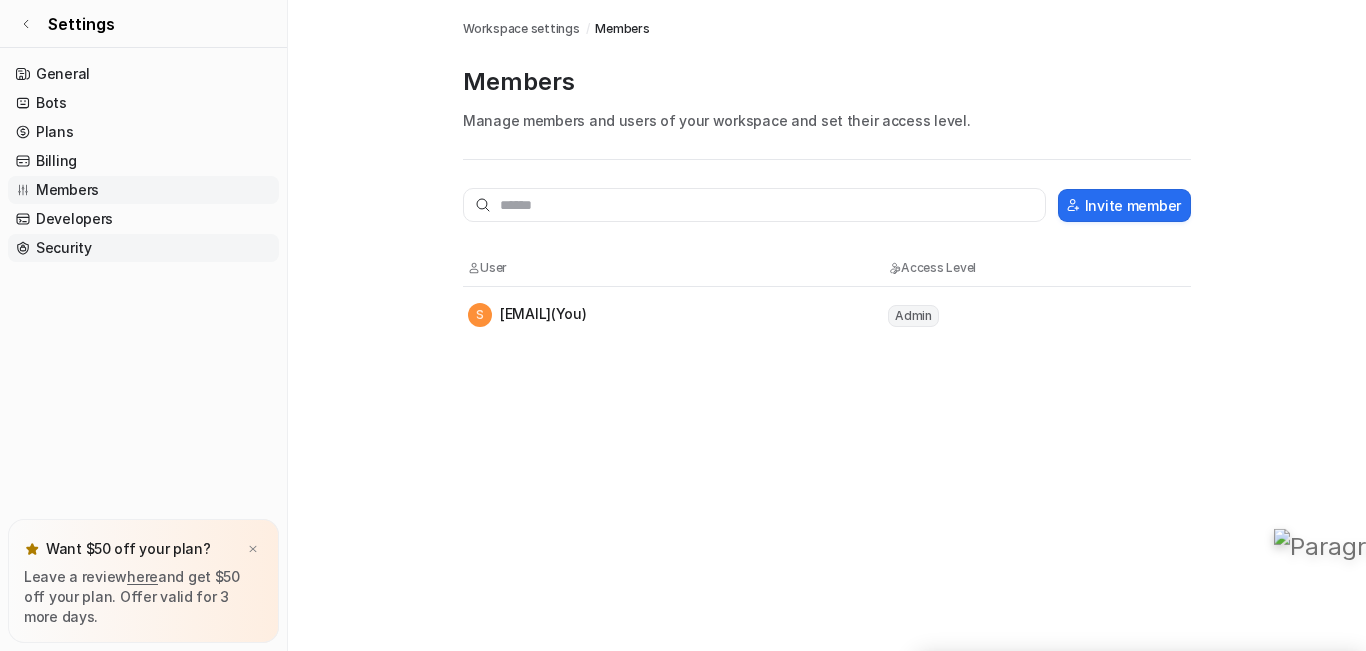 click on "Security" at bounding box center (143, 248) 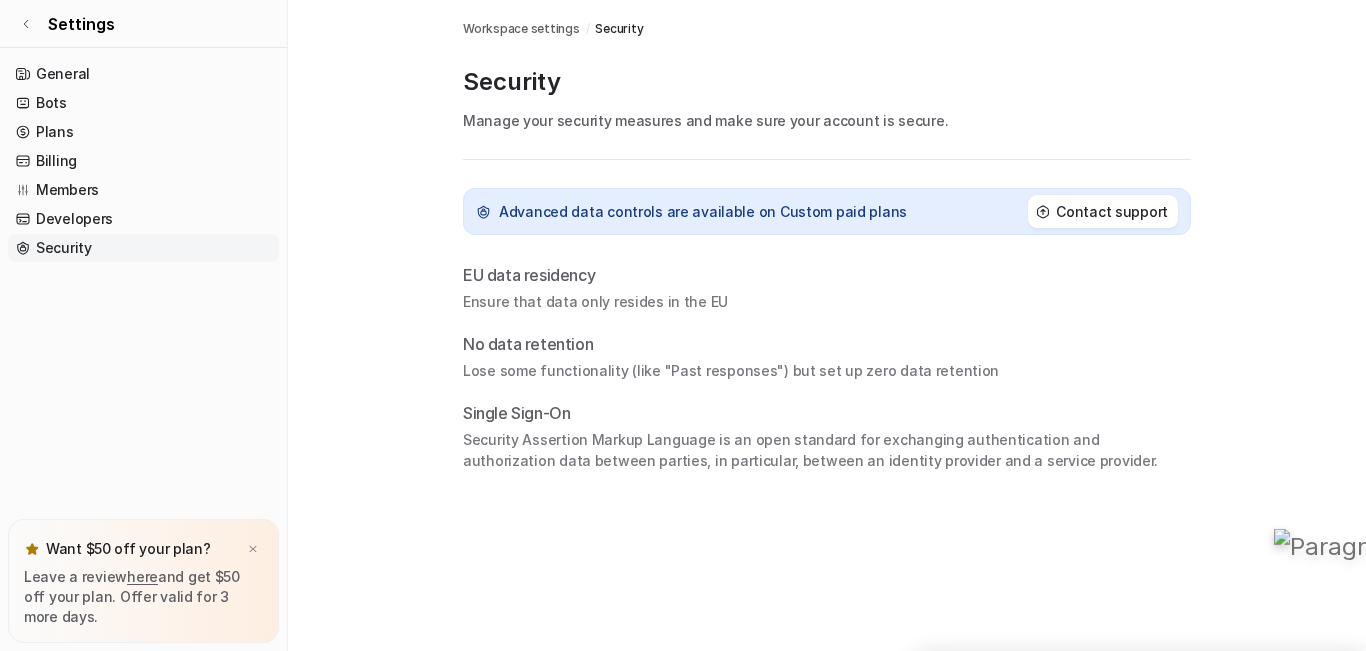 click on "Security" at bounding box center [143, 248] 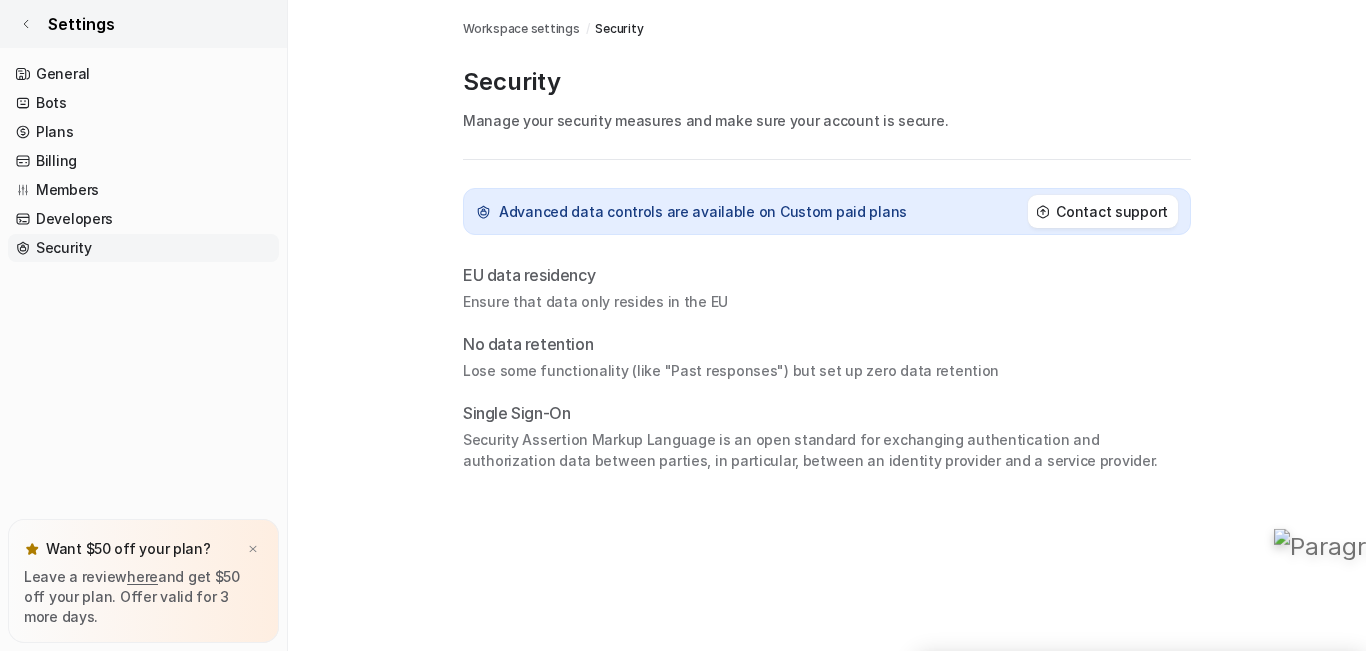 click on "Settings" at bounding box center [143, 24] 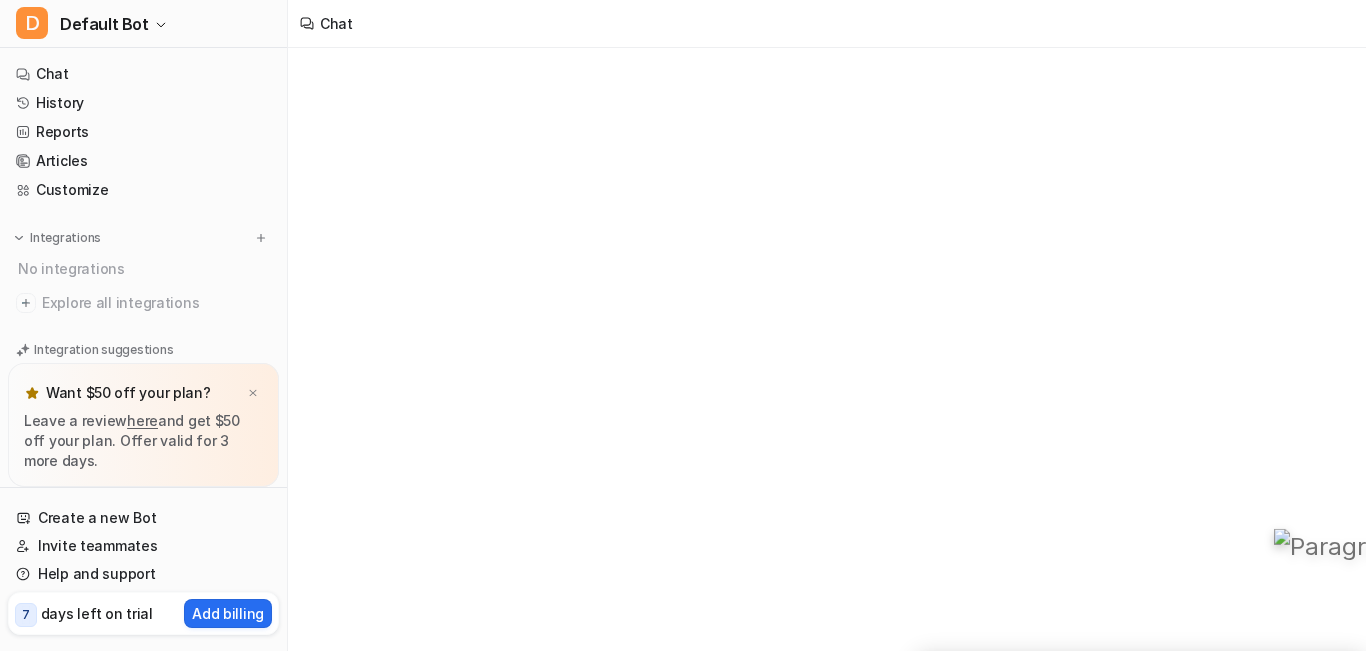 click on "D" at bounding box center (32, 23) 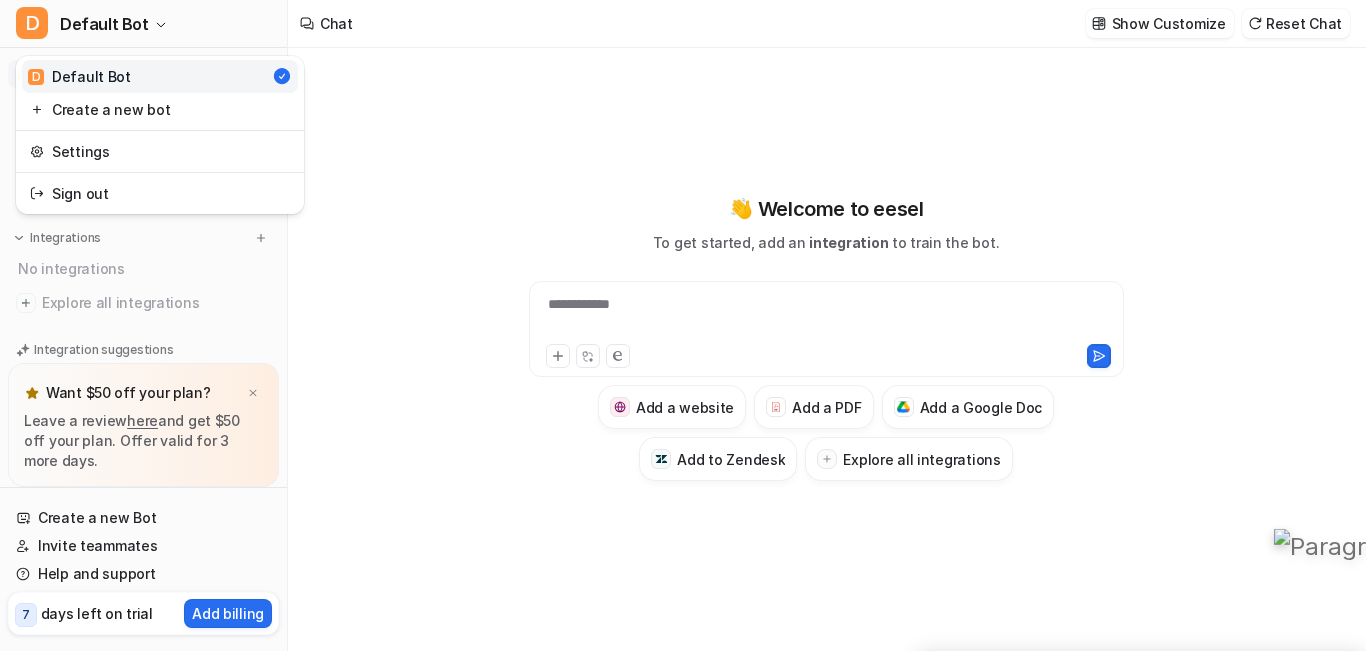 click on "**********" at bounding box center (683, 325) 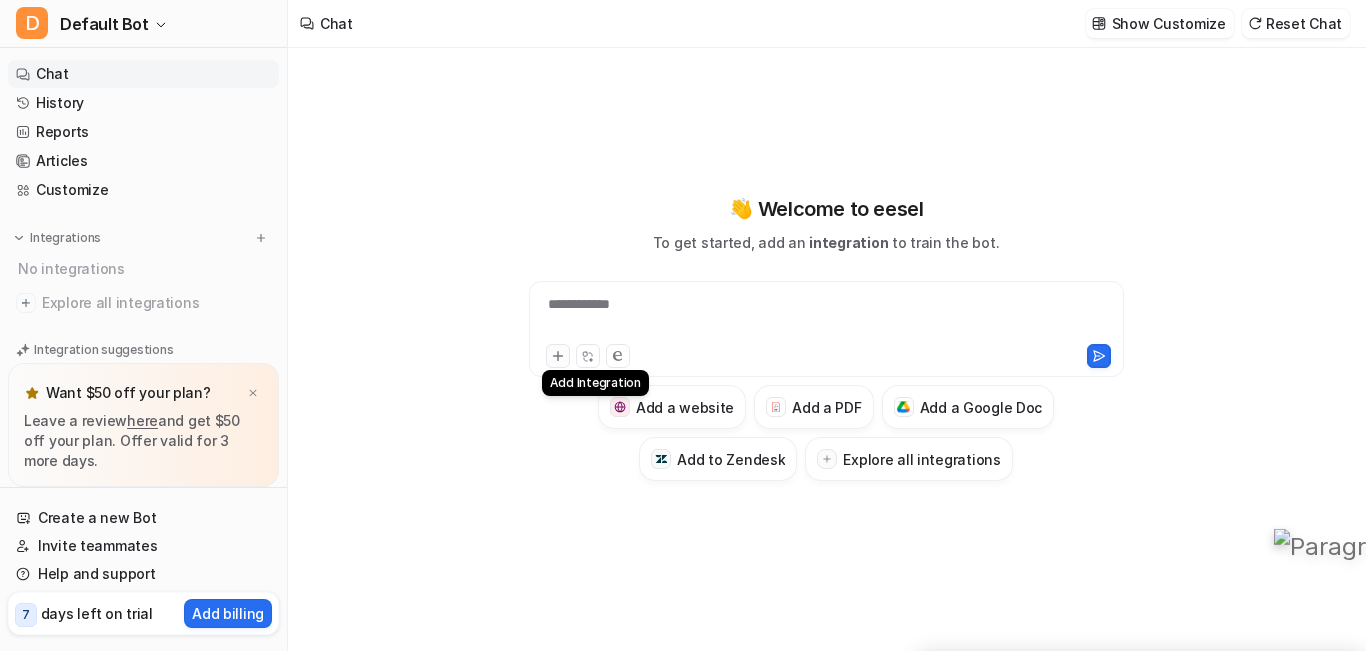 click 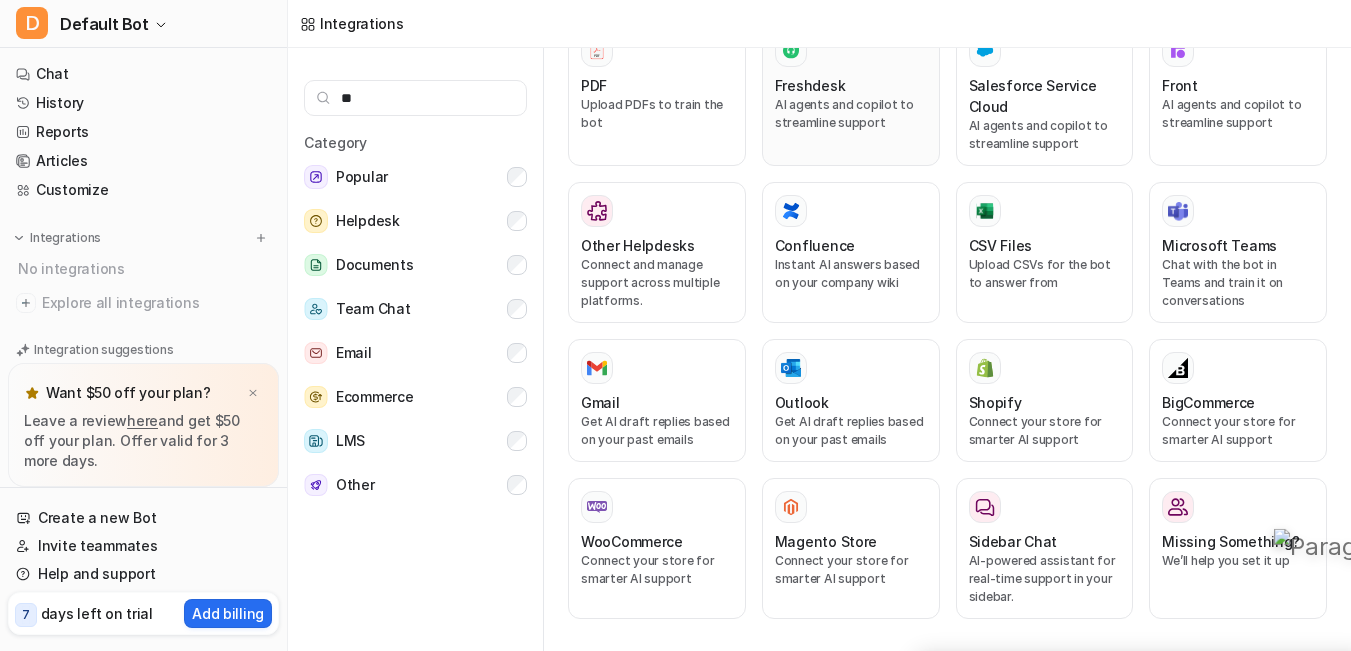 scroll, scrollTop: 0, scrollLeft: 0, axis: both 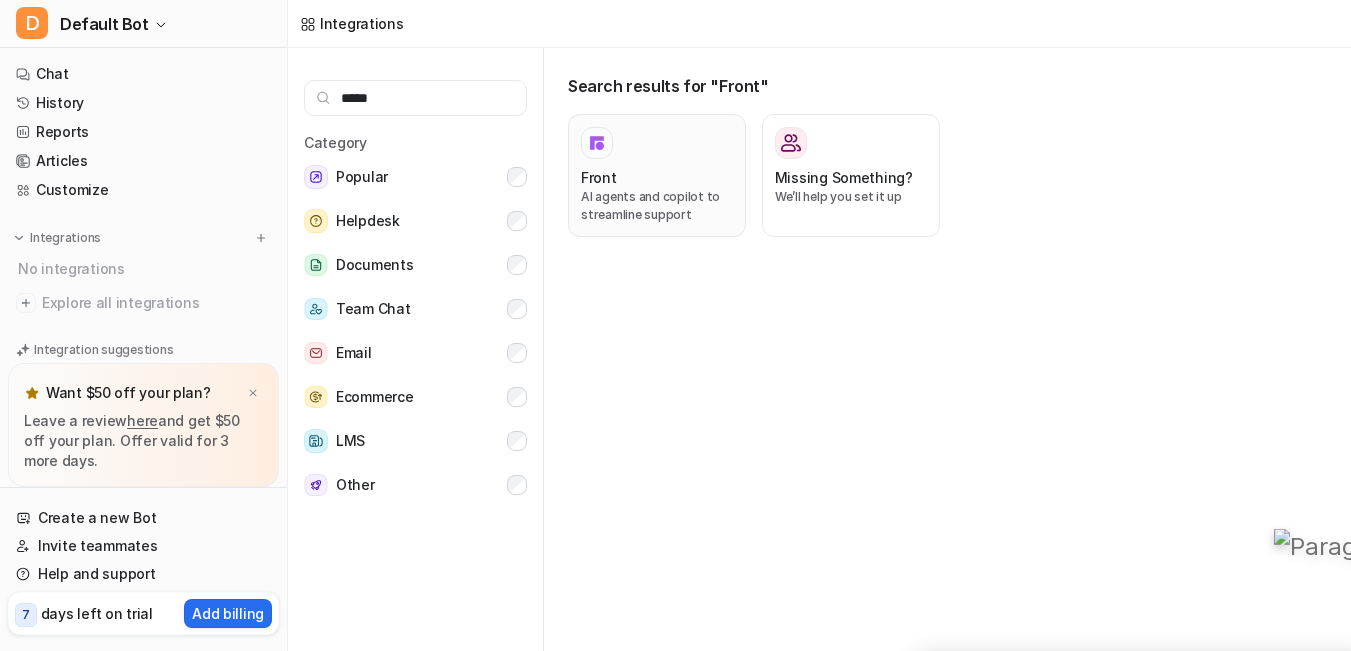 type on "*****" 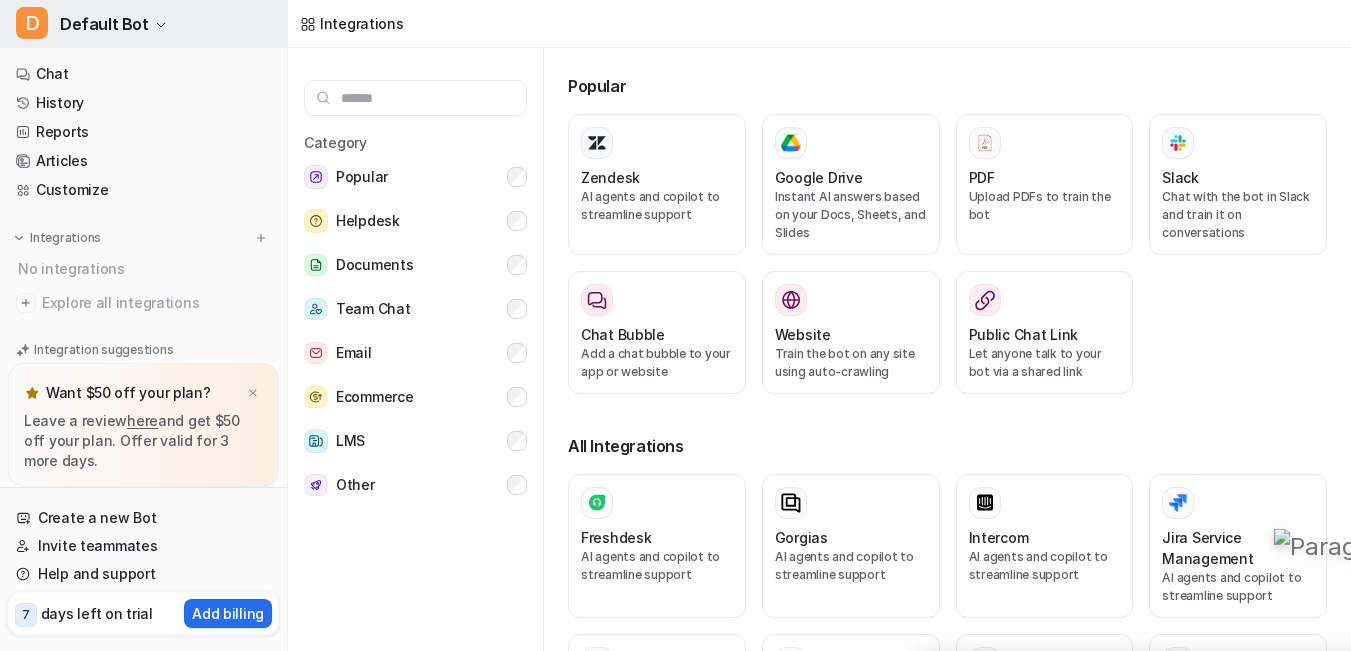 click on "Default Bot" at bounding box center (104, 24) 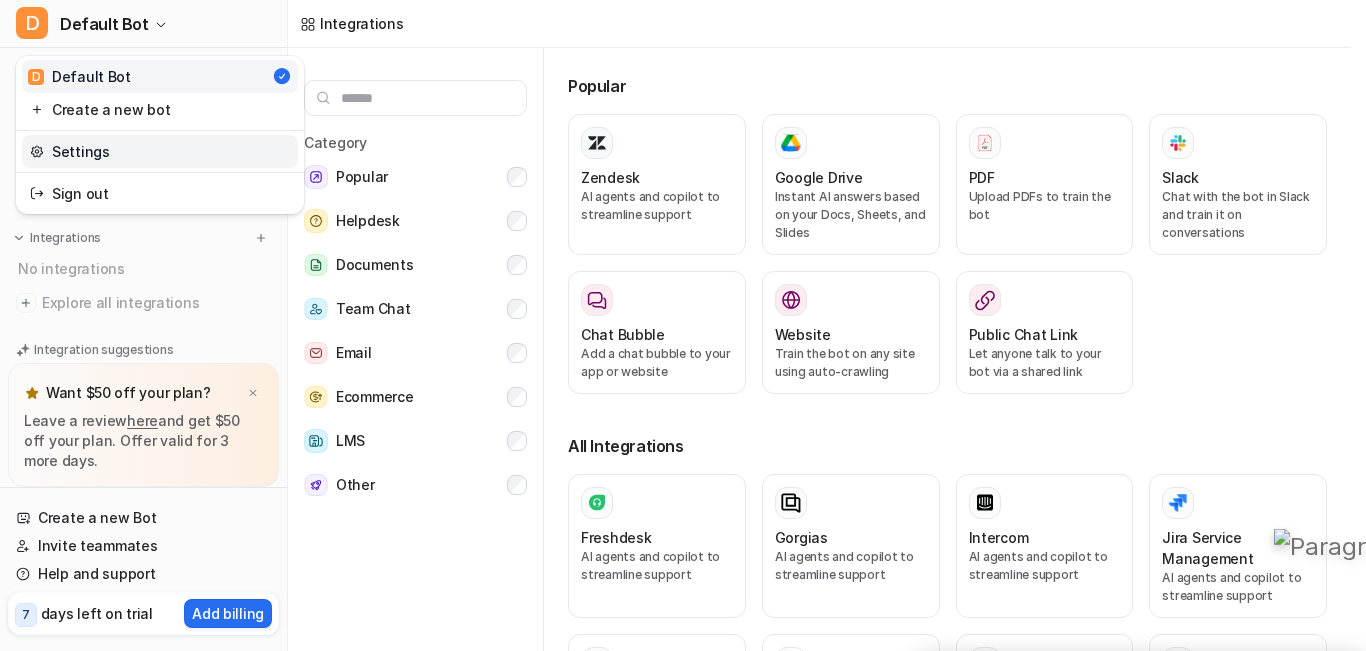click on "Settings" at bounding box center [160, 151] 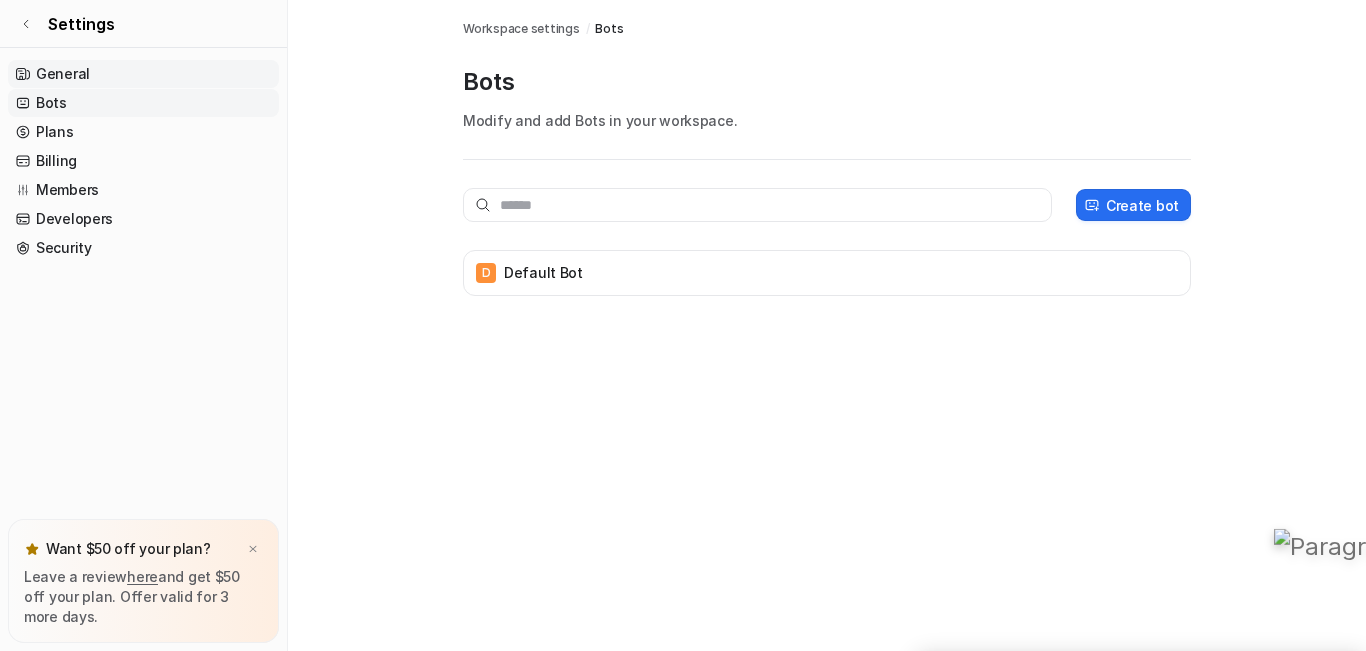 click on "General" at bounding box center [143, 74] 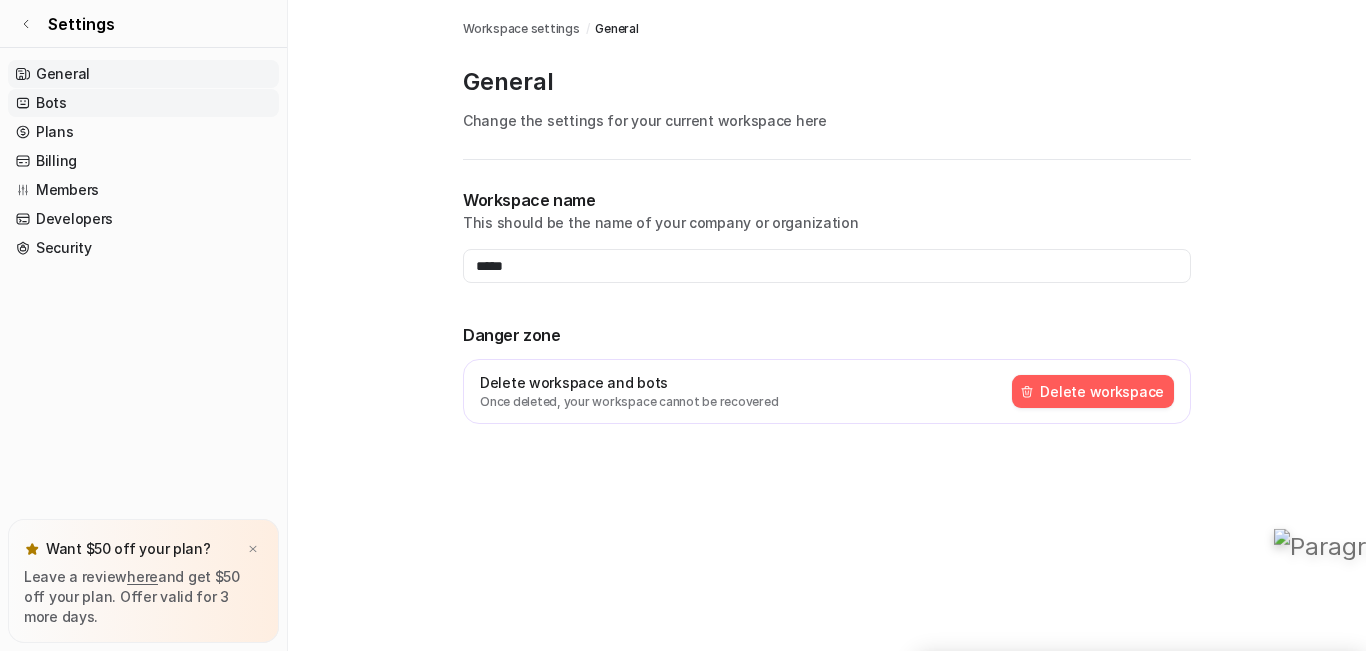 click on "Bots" at bounding box center (143, 103) 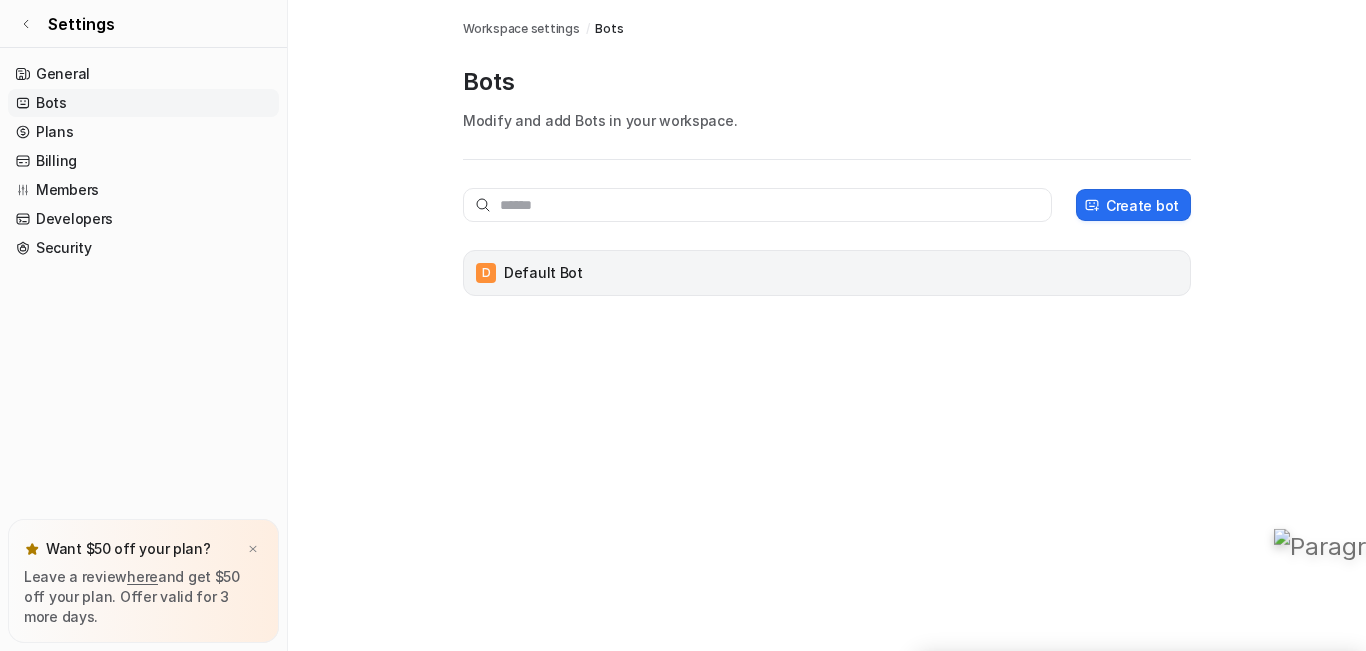 click on "D Default Bot" at bounding box center [827, 273] 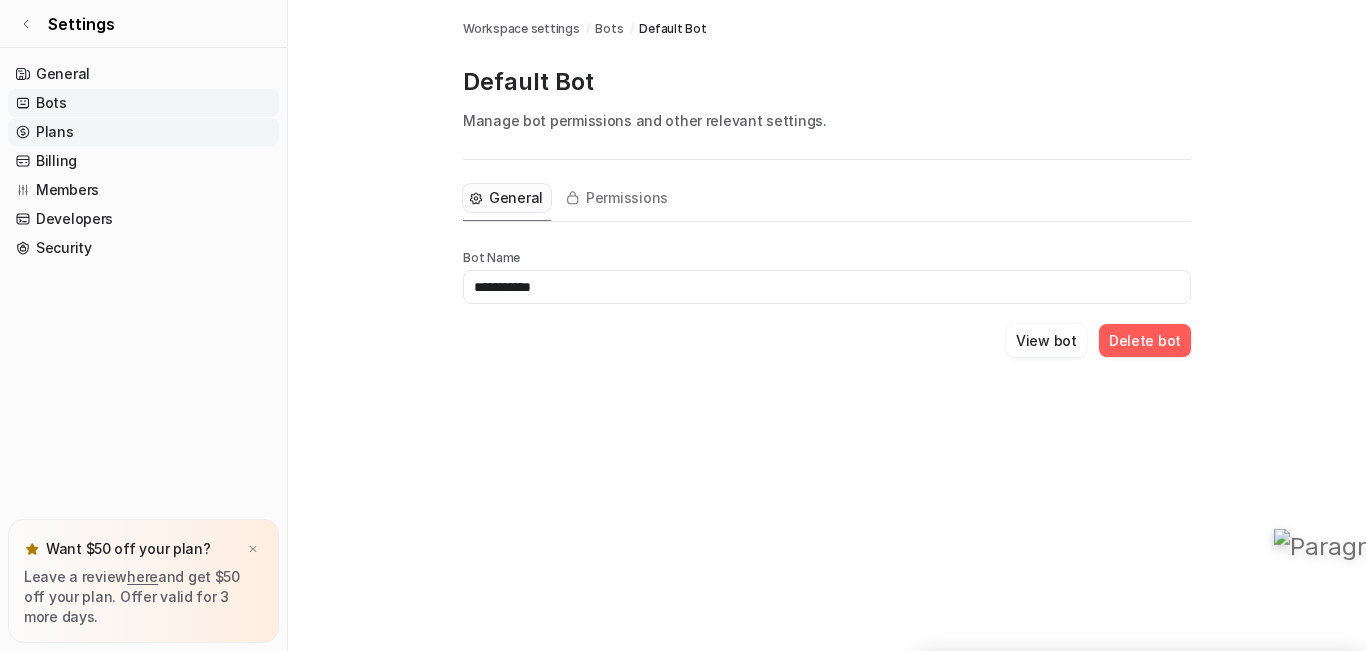 click on "Plans" at bounding box center (143, 132) 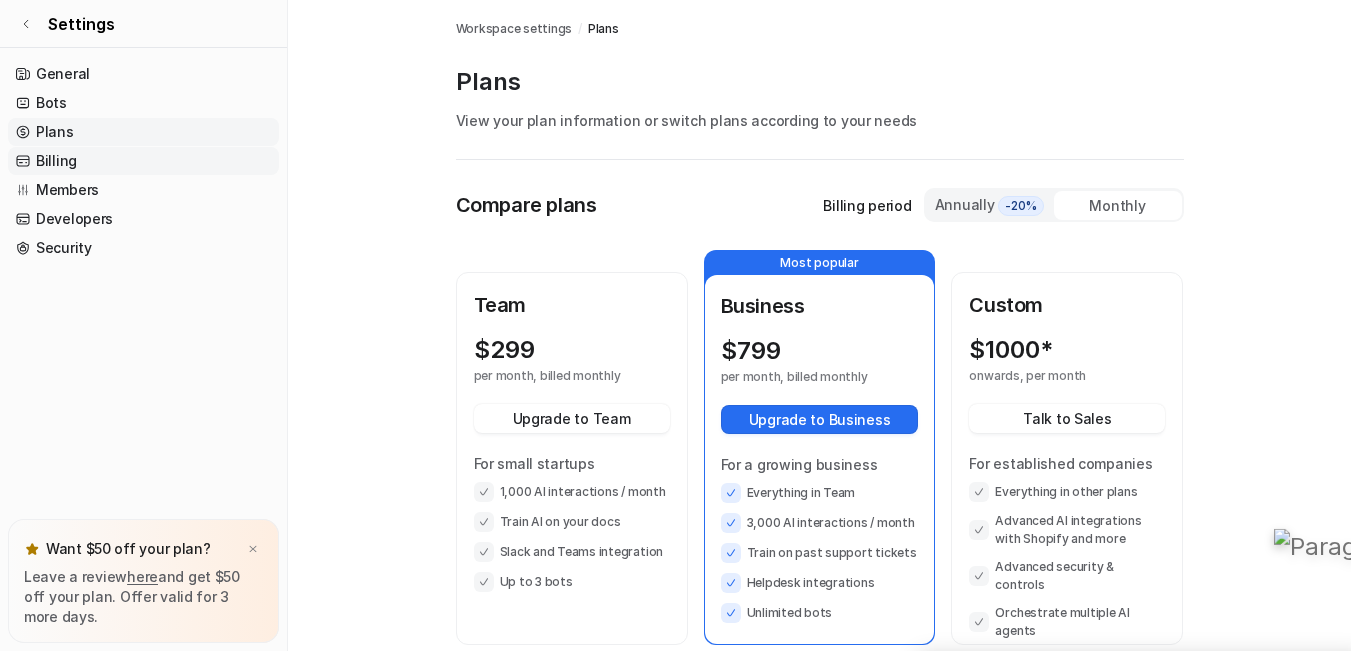 click on "Billing" at bounding box center [143, 161] 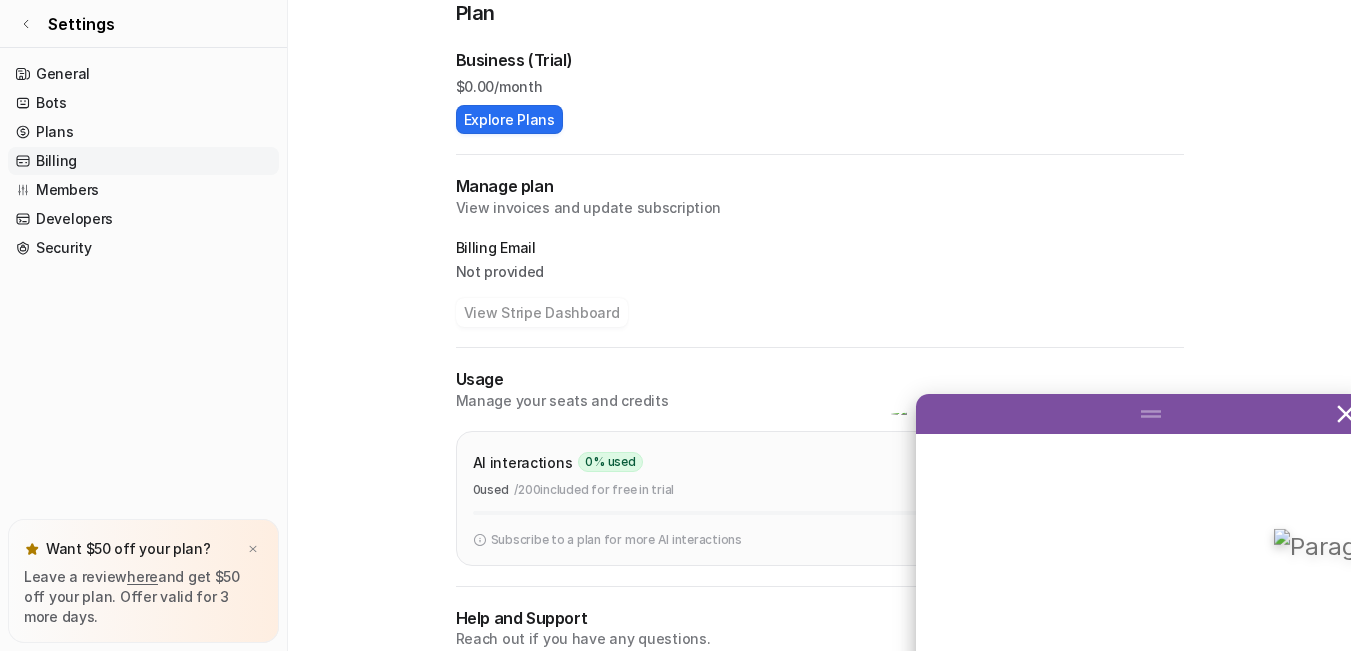 scroll, scrollTop: 340, scrollLeft: 0, axis: vertical 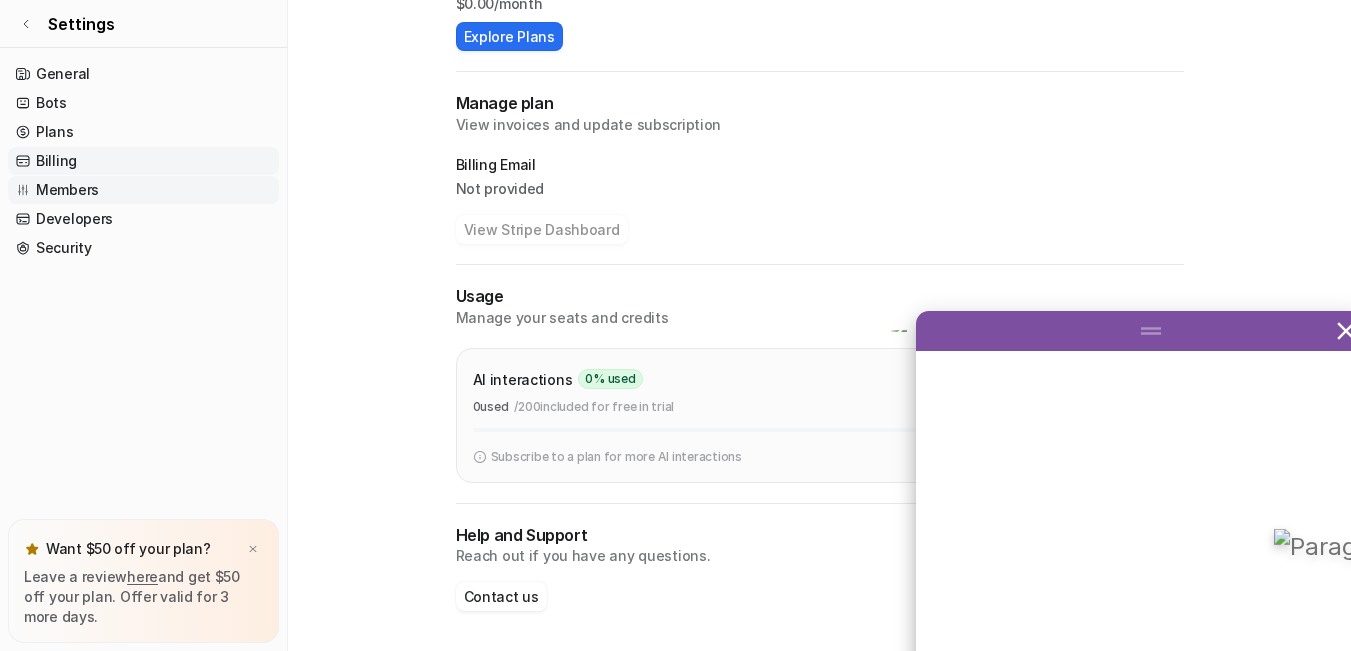 click on "Members" at bounding box center (143, 190) 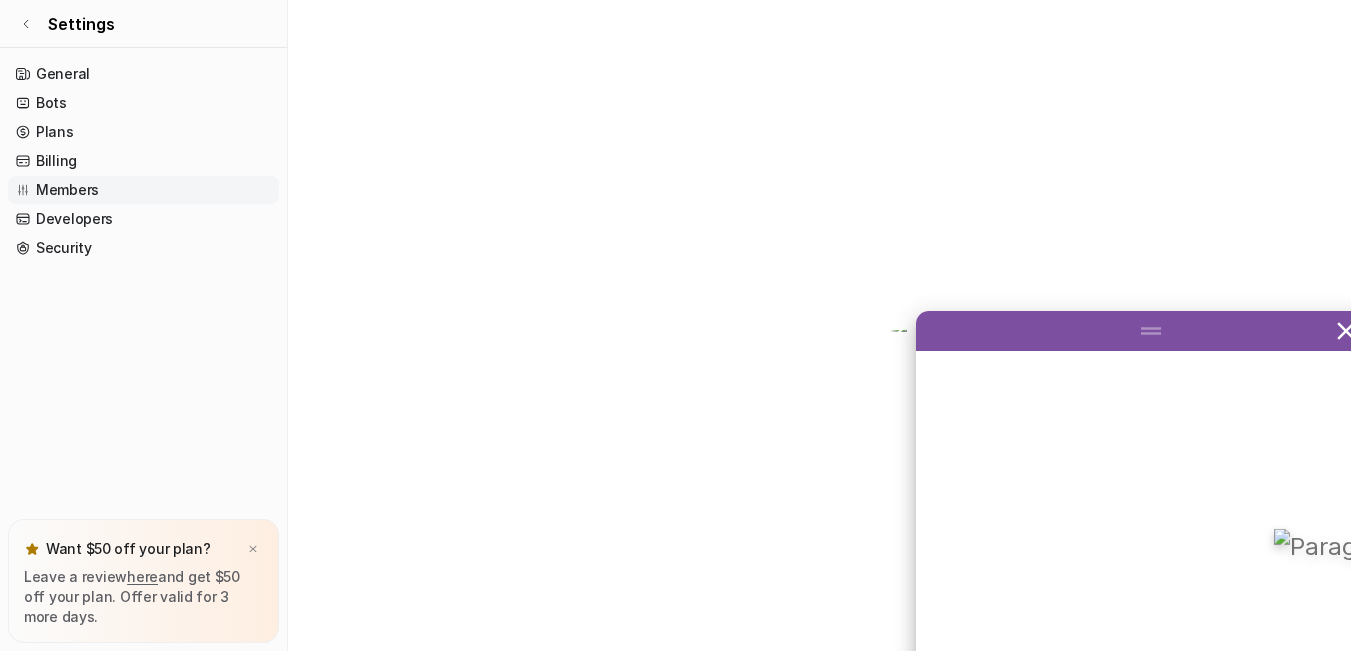 scroll, scrollTop: 0, scrollLeft: 0, axis: both 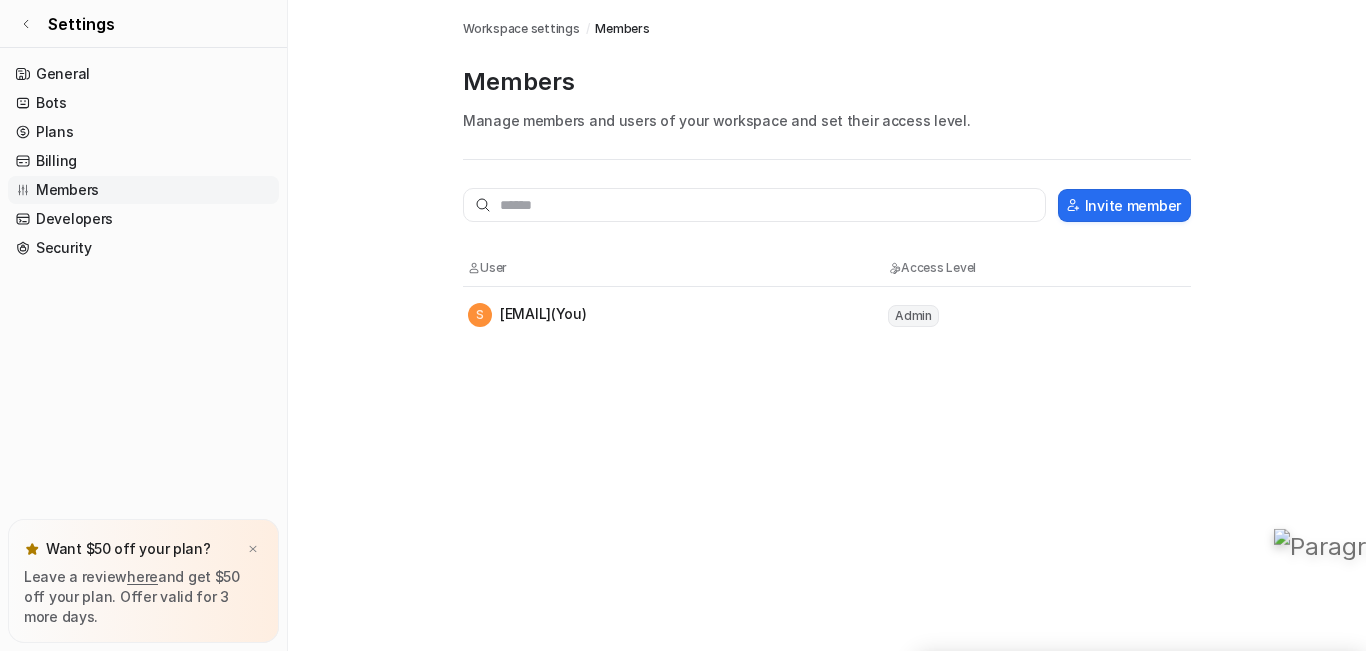click on "S [EMAIL]  (You)" at bounding box center [677, 315] 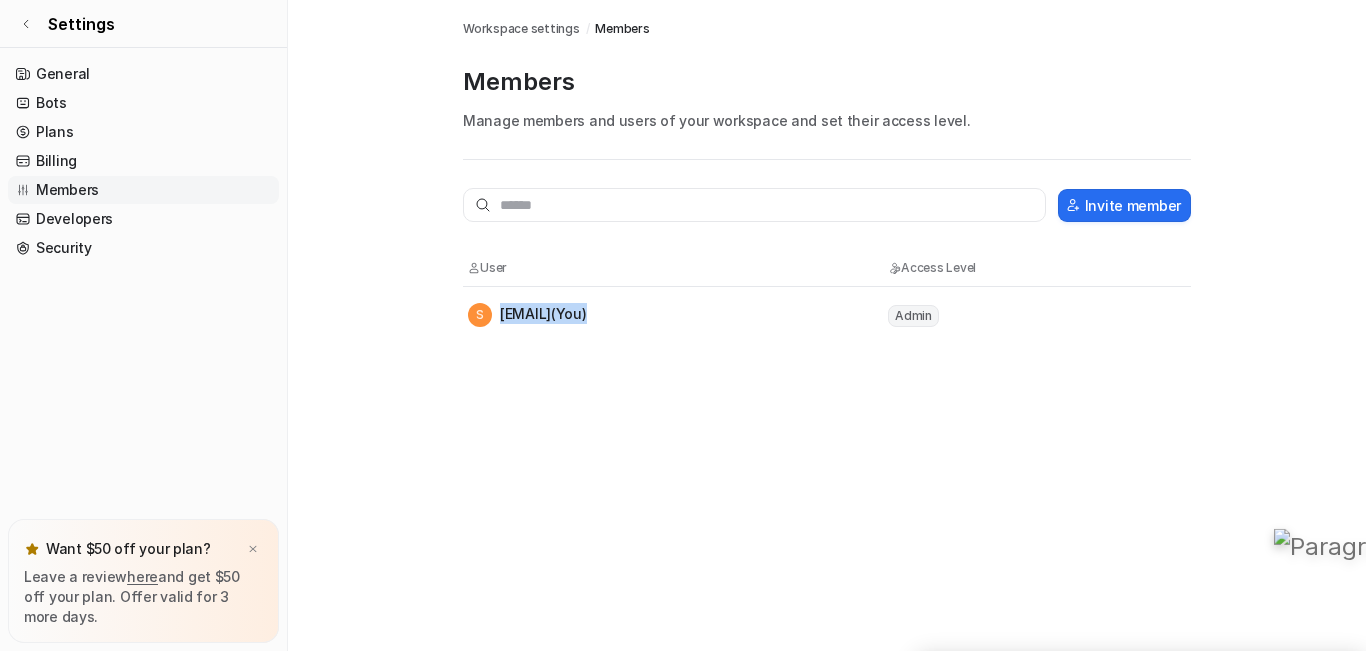 click on "S [EMAIL]  (You)" at bounding box center [677, 315] 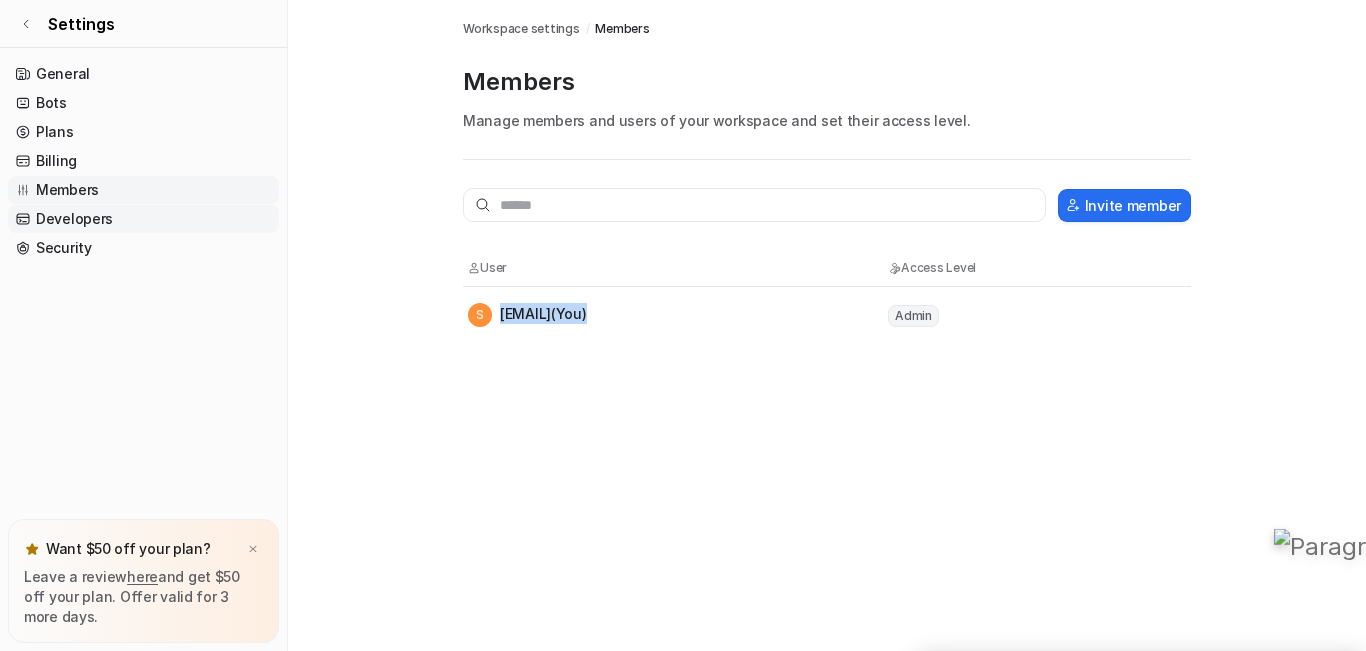 click on "Developers" at bounding box center (143, 219) 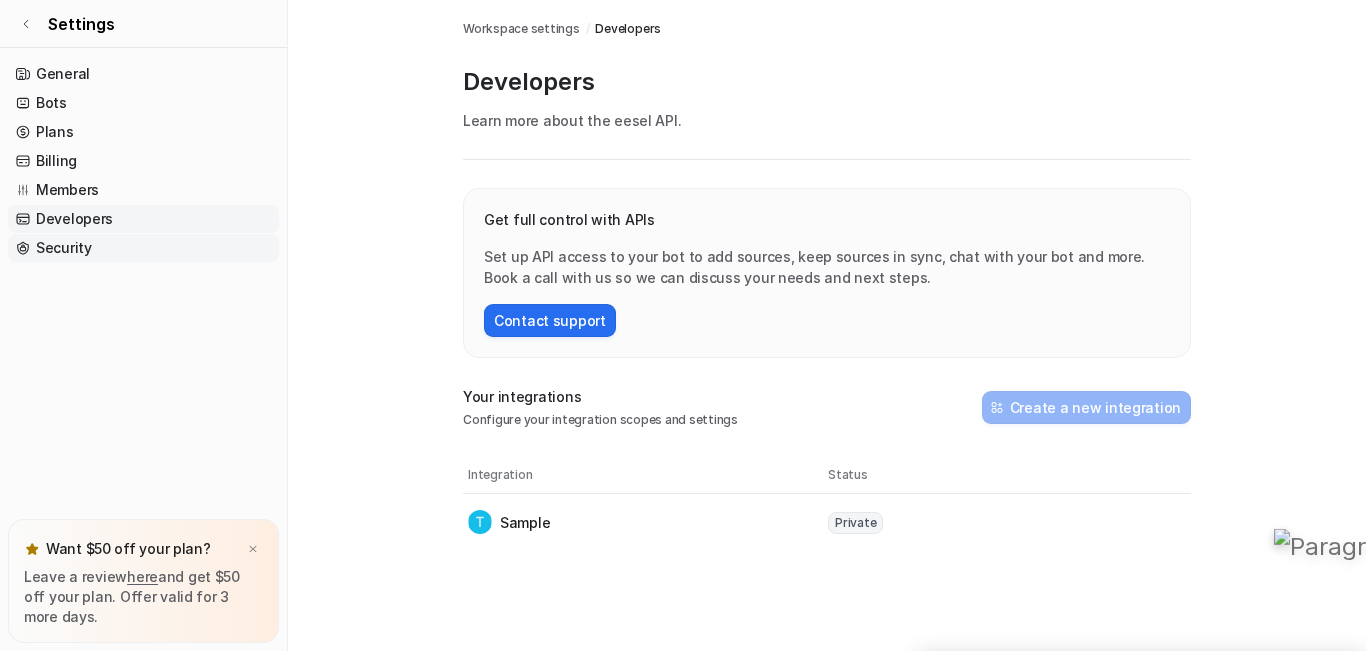 click on "Security" at bounding box center (143, 248) 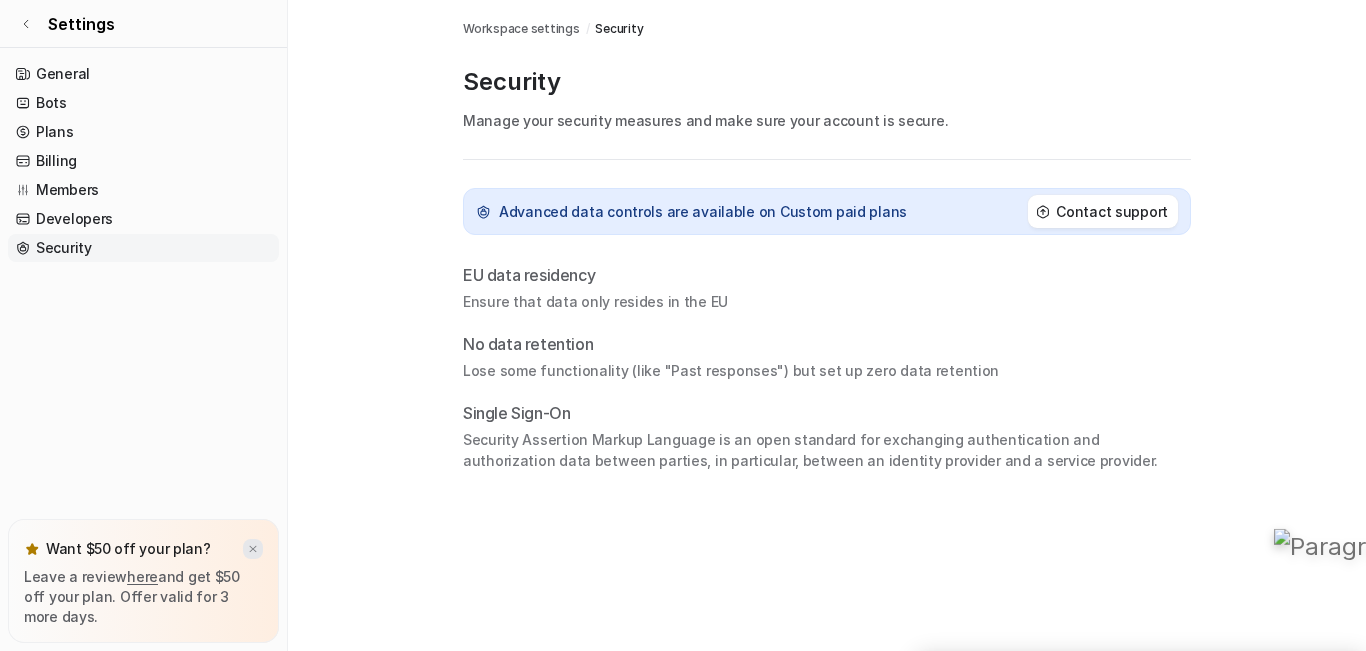 click at bounding box center [253, 549] 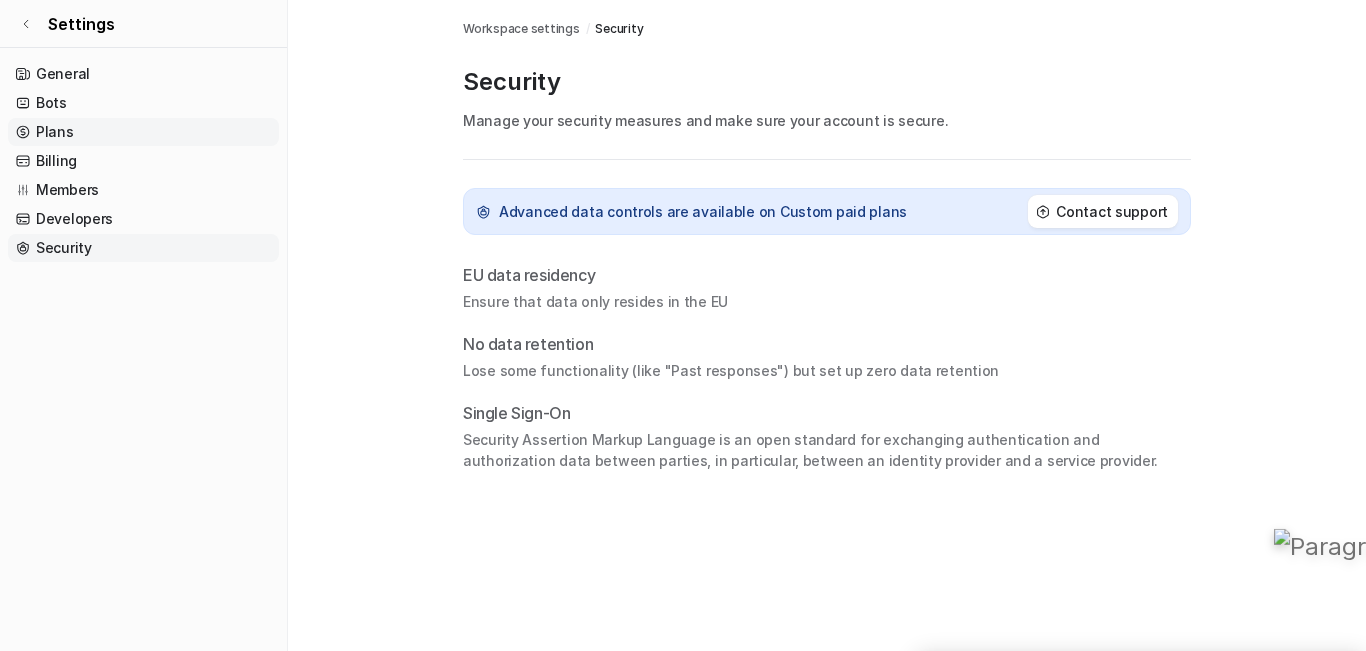 click on "Plans" at bounding box center [143, 132] 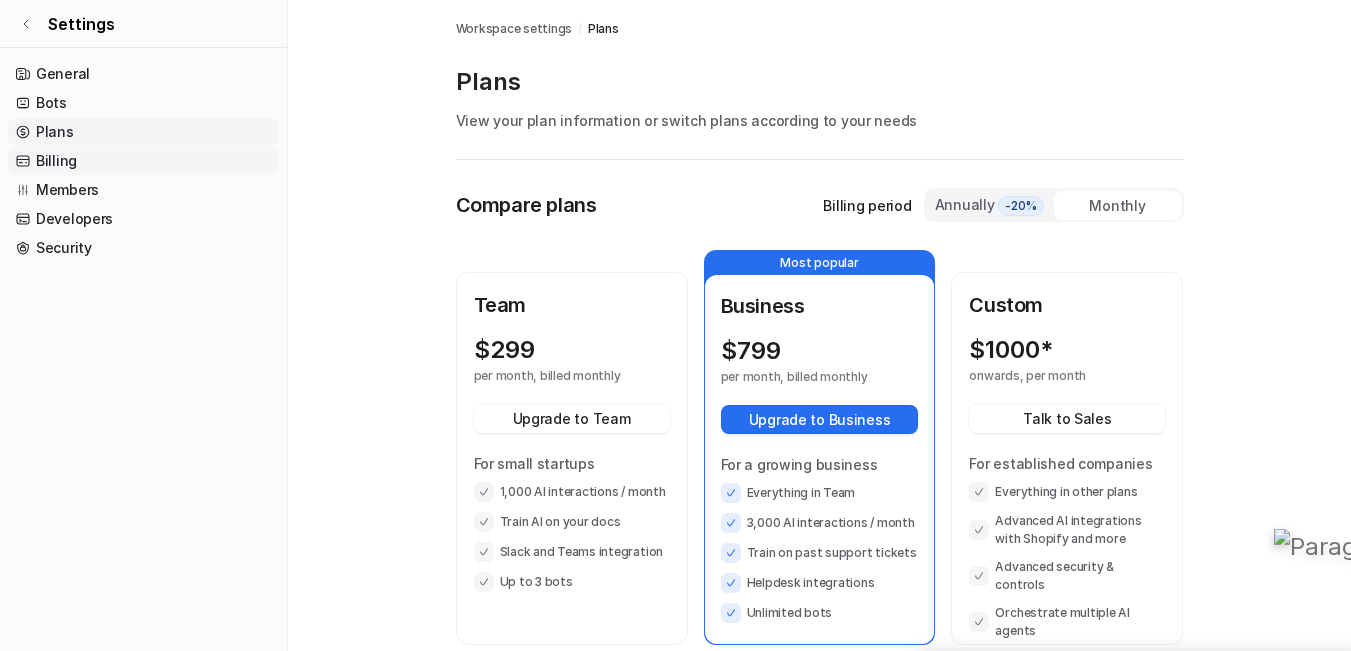 click on "Billing" at bounding box center (143, 161) 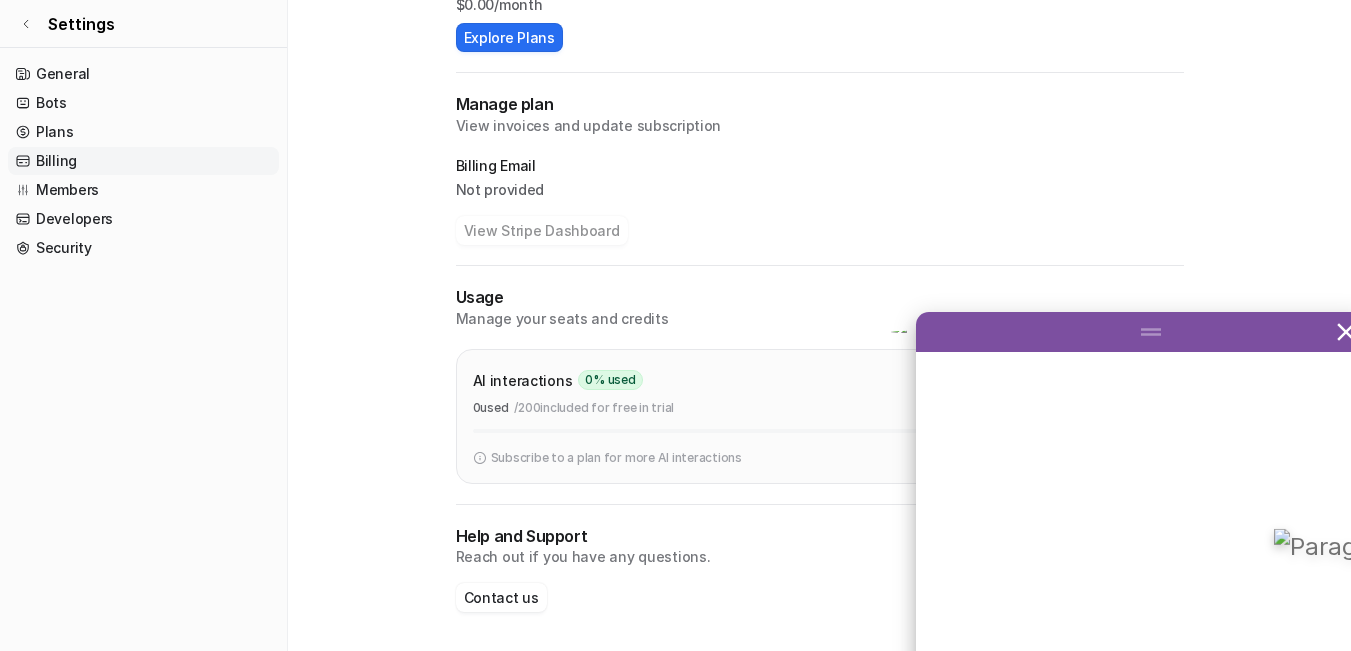 scroll, scrollTop: 340, scrollLeft: 0, axis: vertical 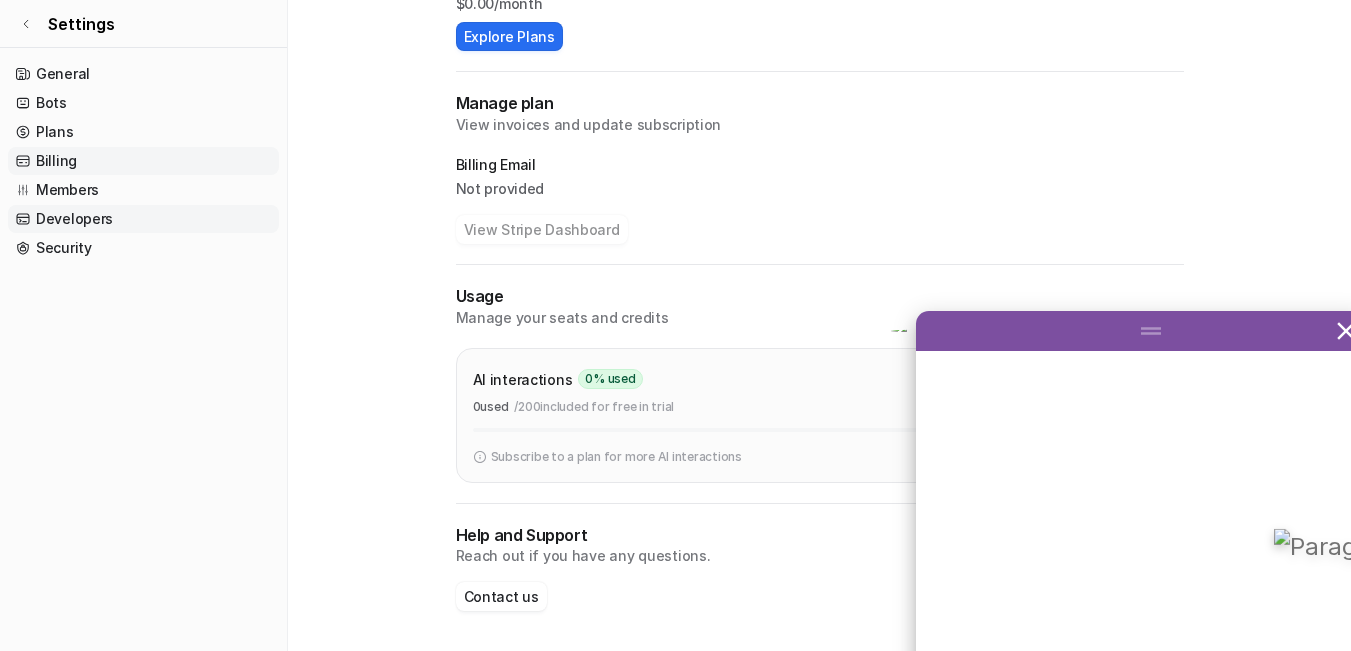click on "Developers" at bounding box center [143, 219] 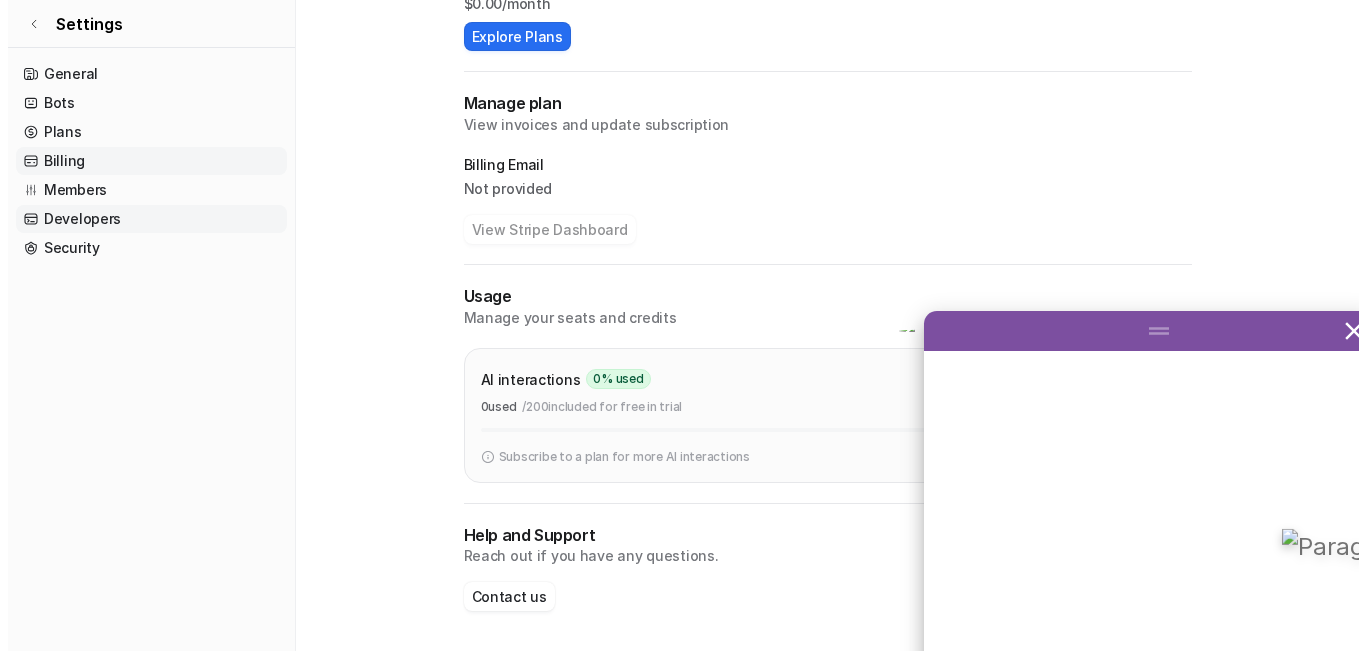 scroll, scrollTop: 0, scrollLeft: 0, axis: both 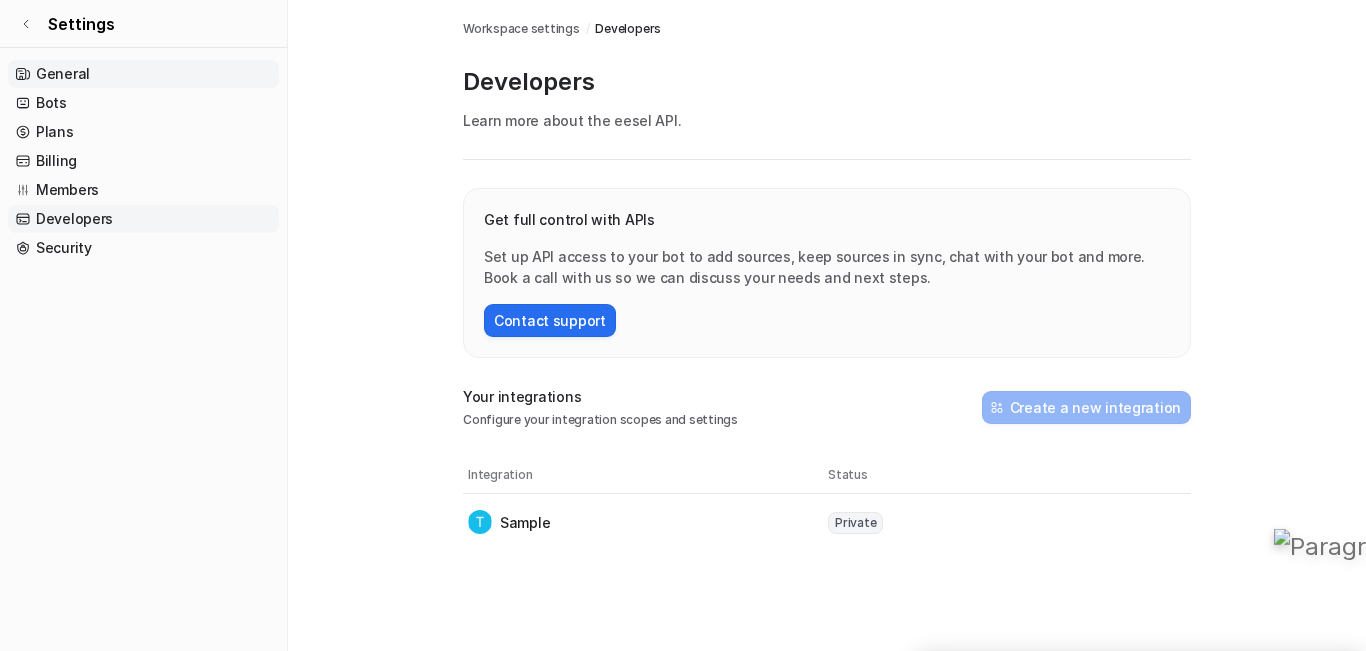 click on "General" at bounding box center (143, 74) 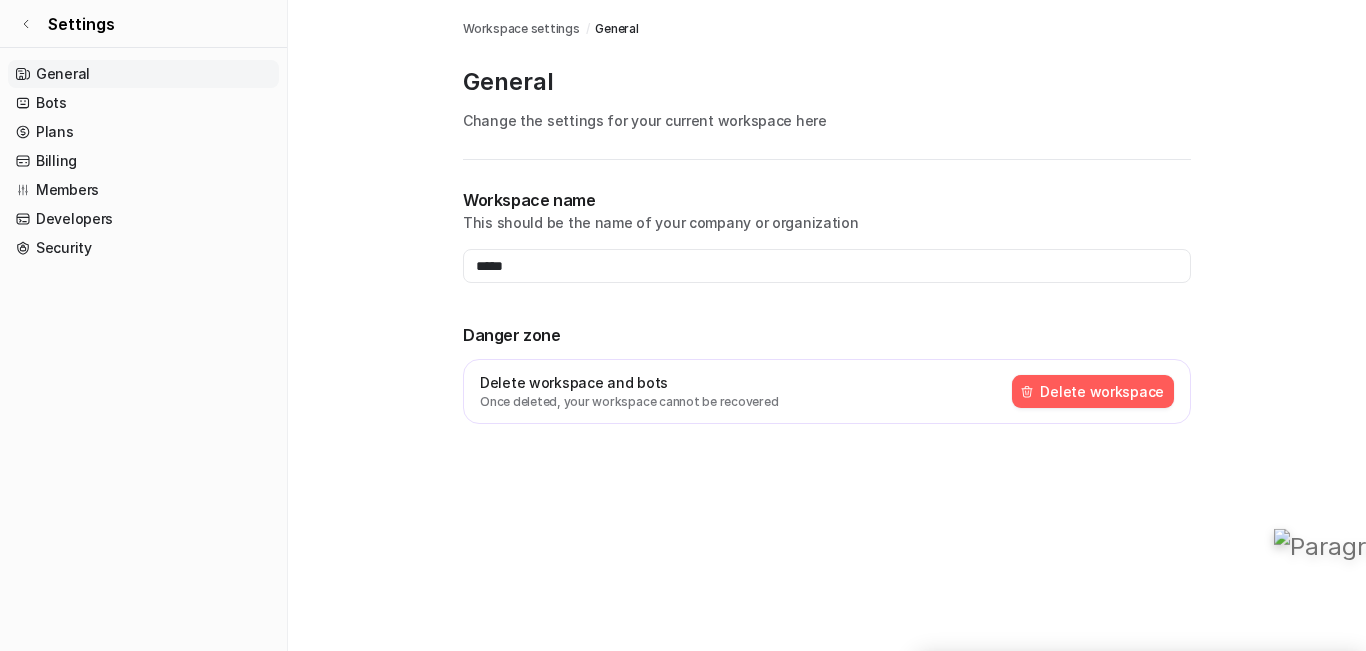 click on "Delete workspace" at bounding box center [1093, 391] 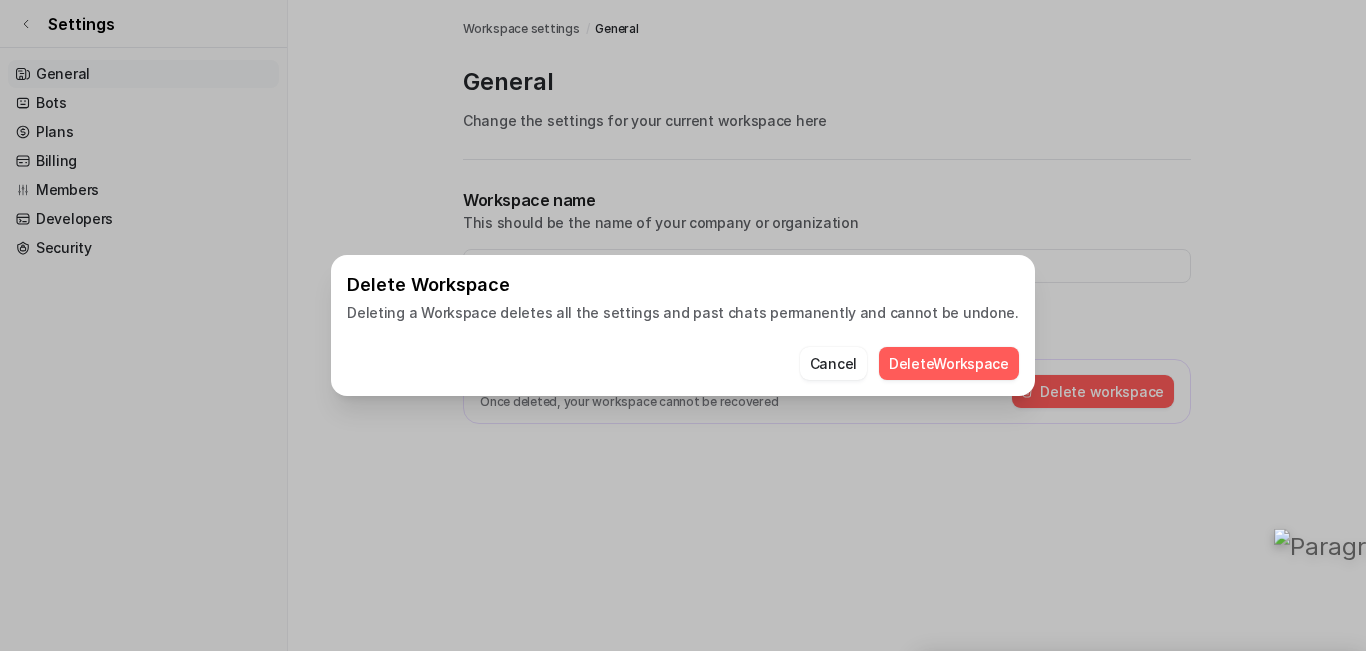 click on "Delete  Workspace" at bounding box center [949, 363] 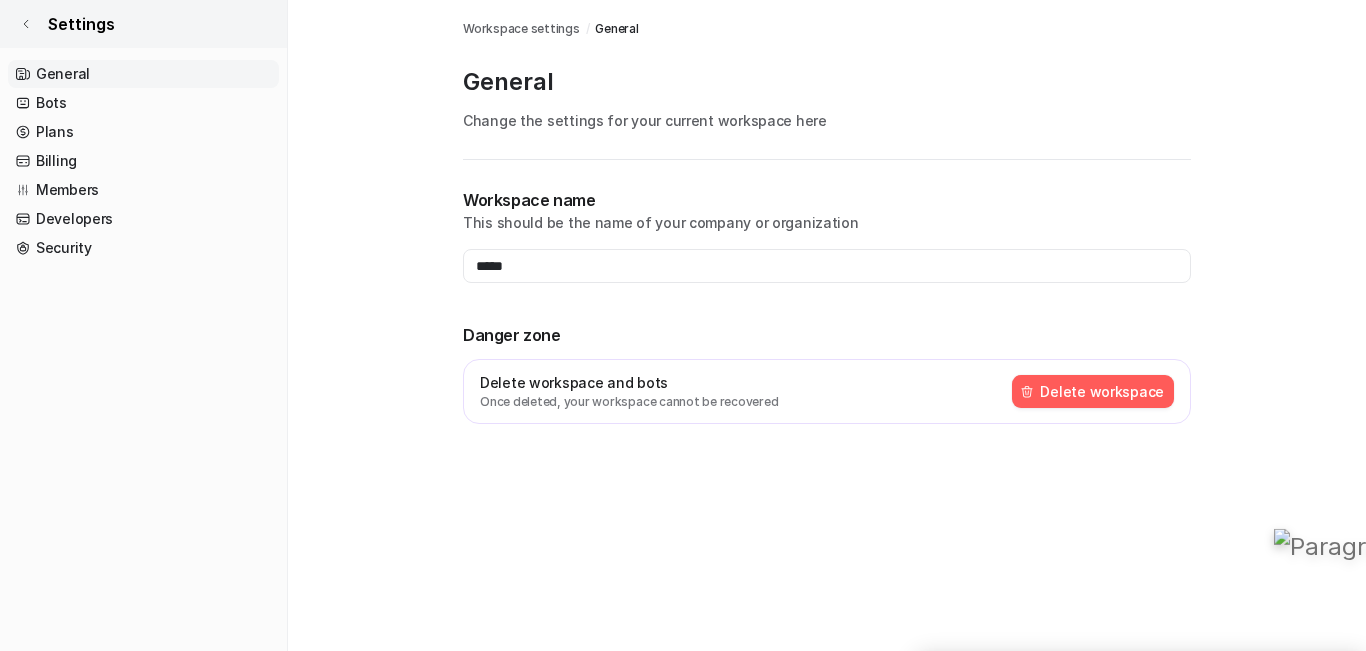 click on "Settings" at bounding box center (143, 24) 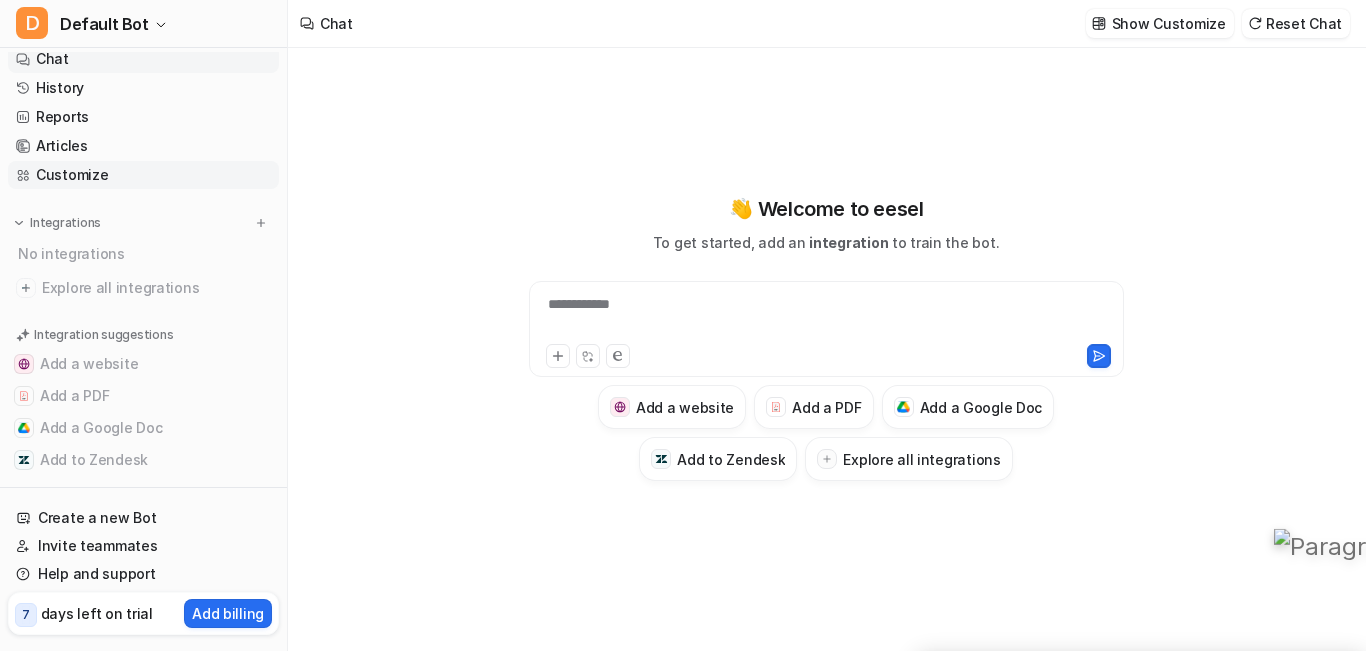 scroll, scrollTop: 0, scrollLeft: 0, axis: both 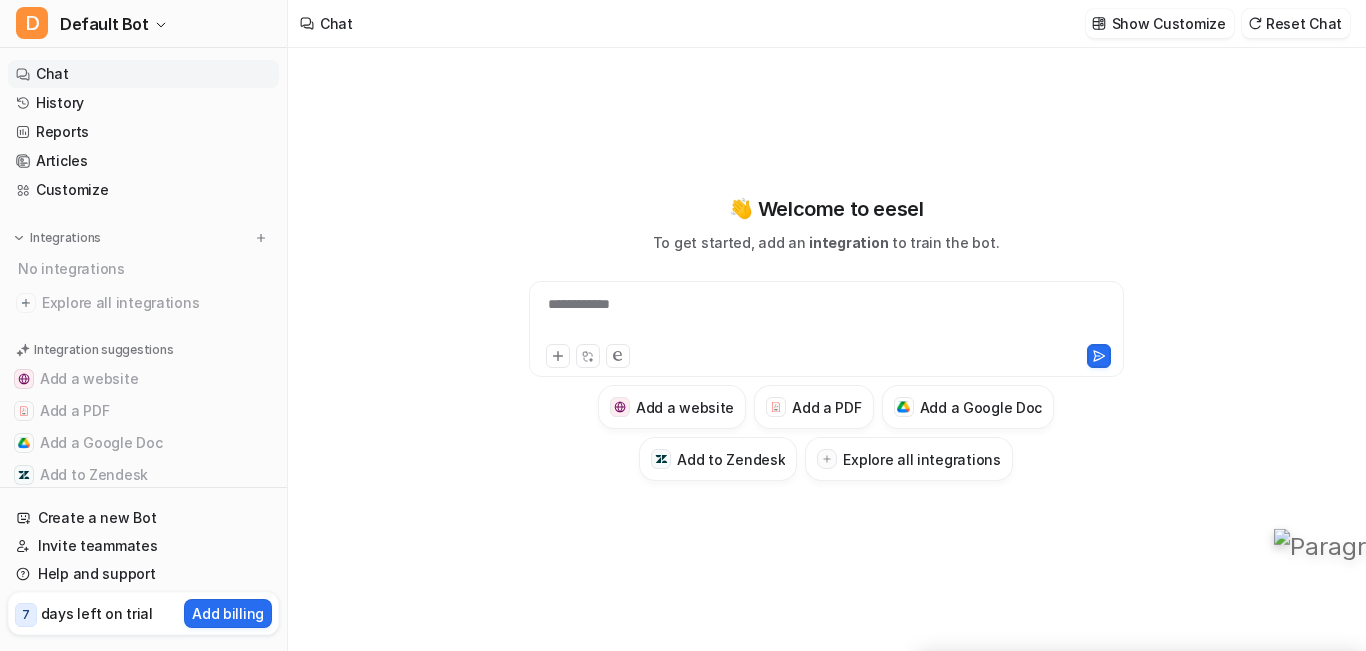 click on "7" at bounding box center [26, 615] 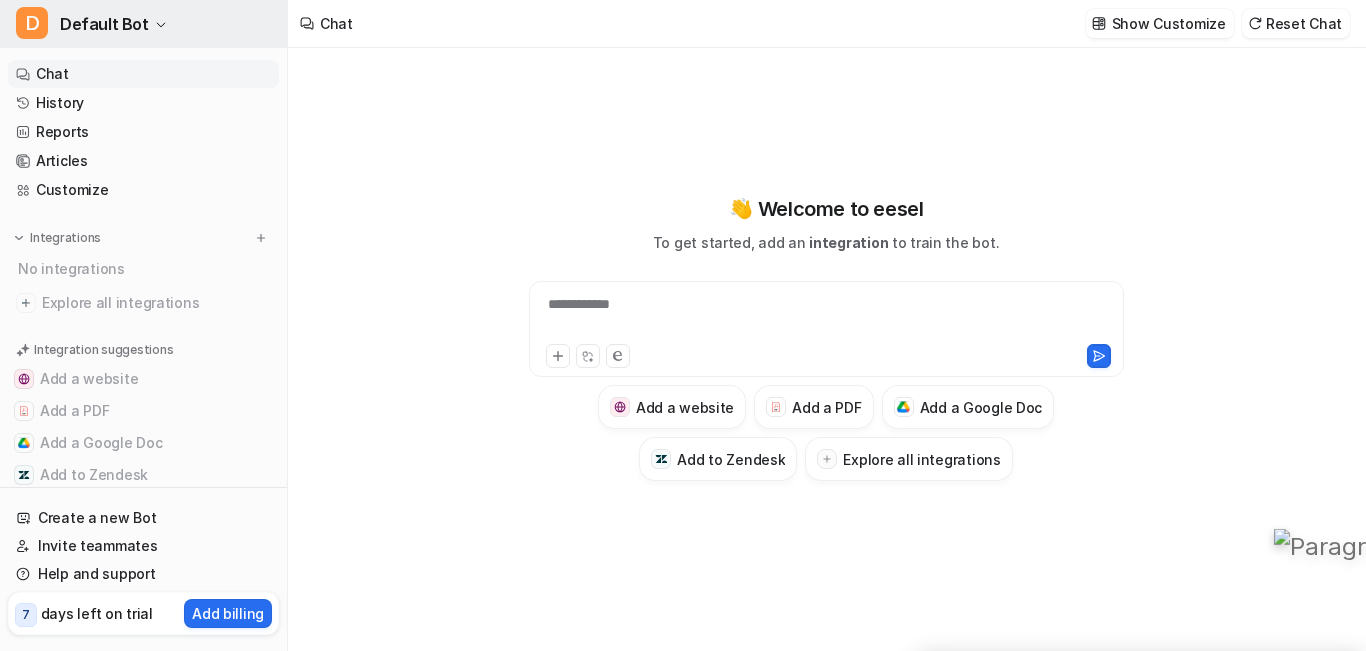 click on "D Default Bot" at bounding box center [143, 24] 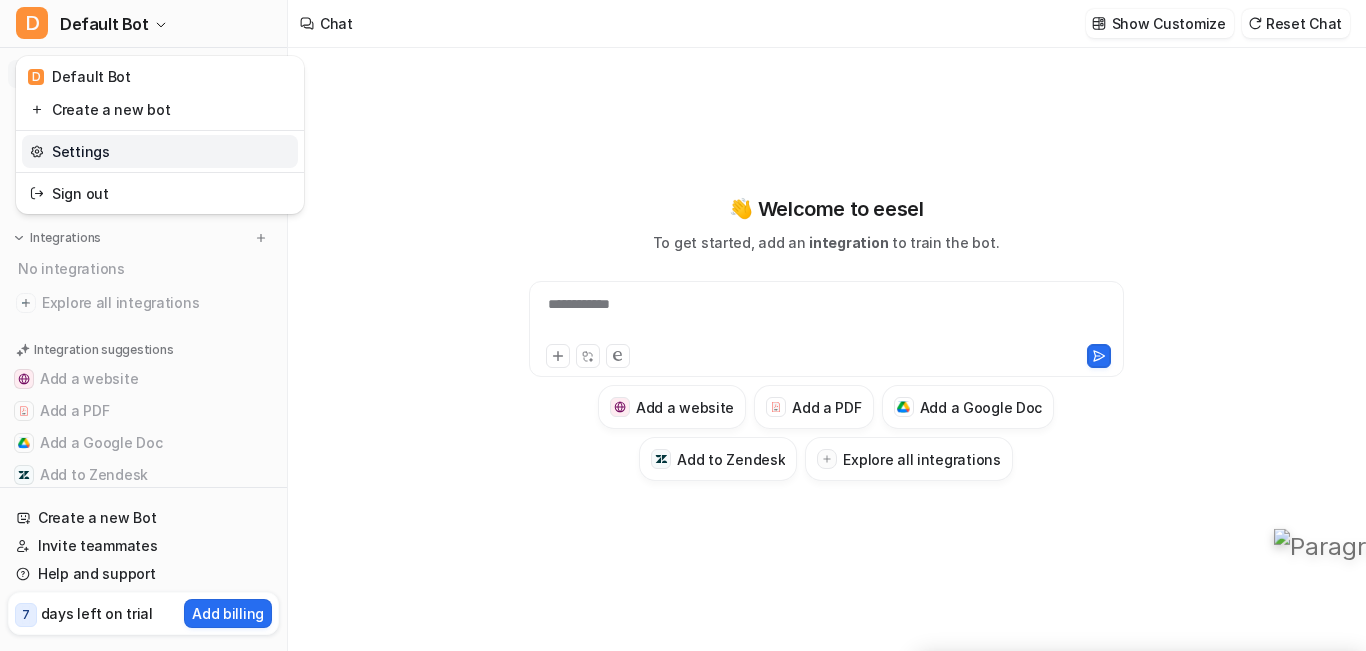 click on "Settings" at bounding box center (160, 151) 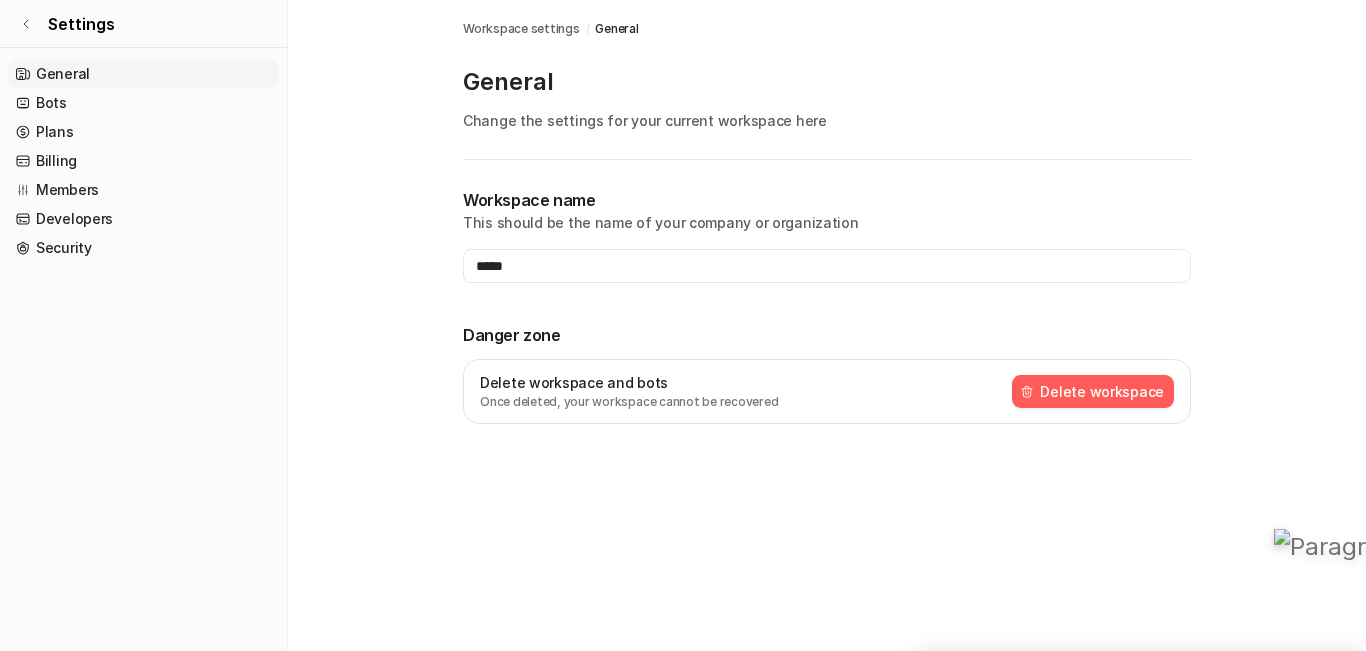 type on "**********" 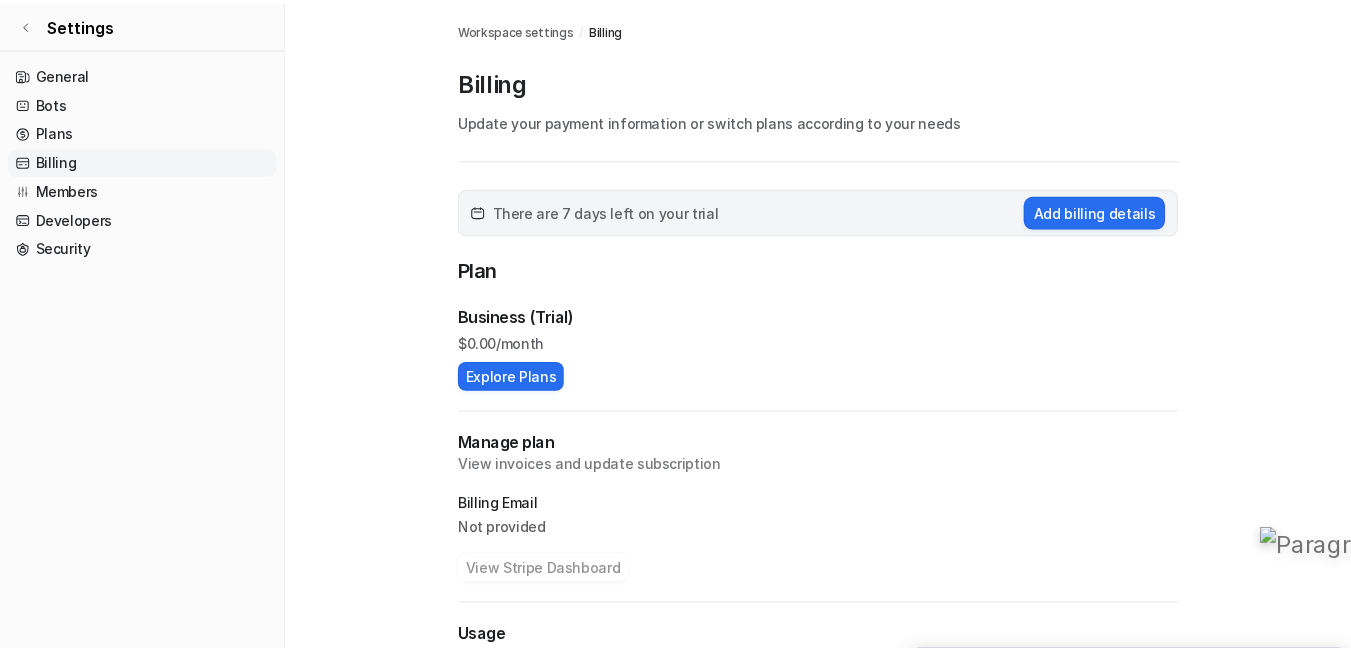 scroll, scrollTop: 340, scrollLeft: 0, axis: vertical 